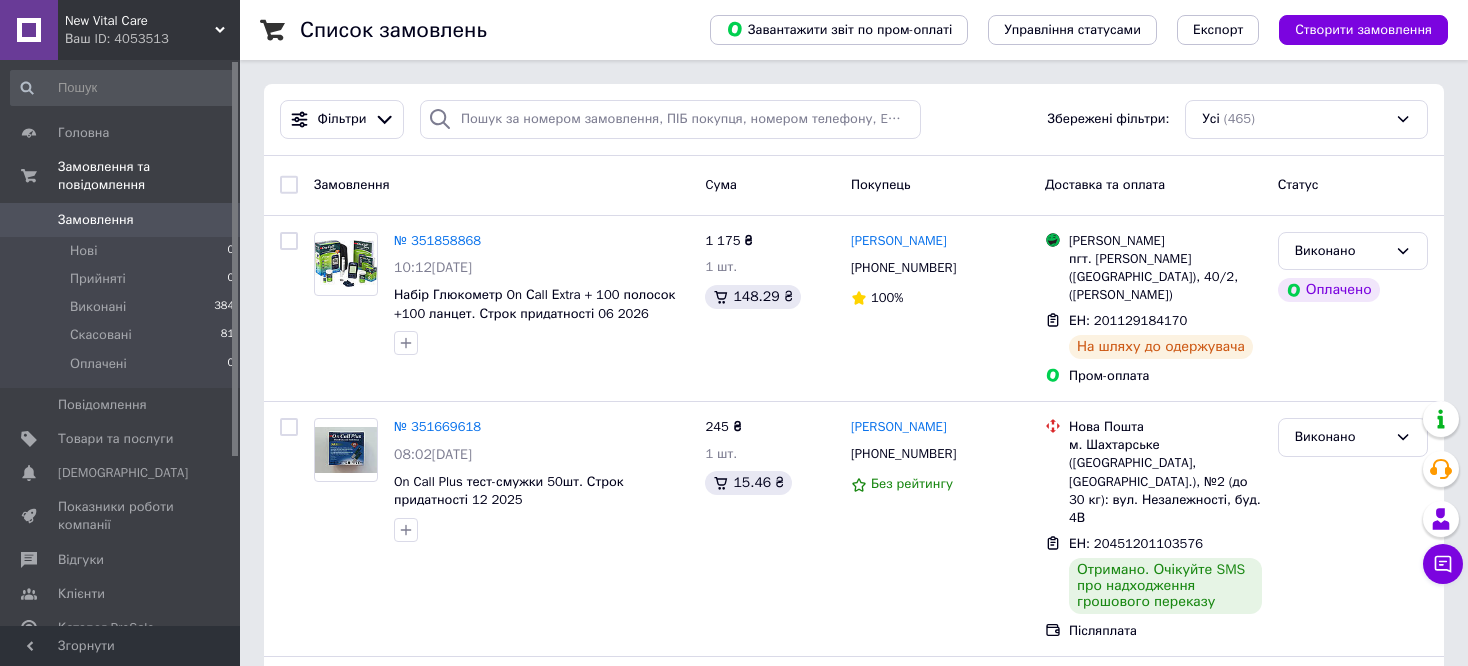 scroll, scrollTop: 800, scrollLeft: 0, axis: vertical 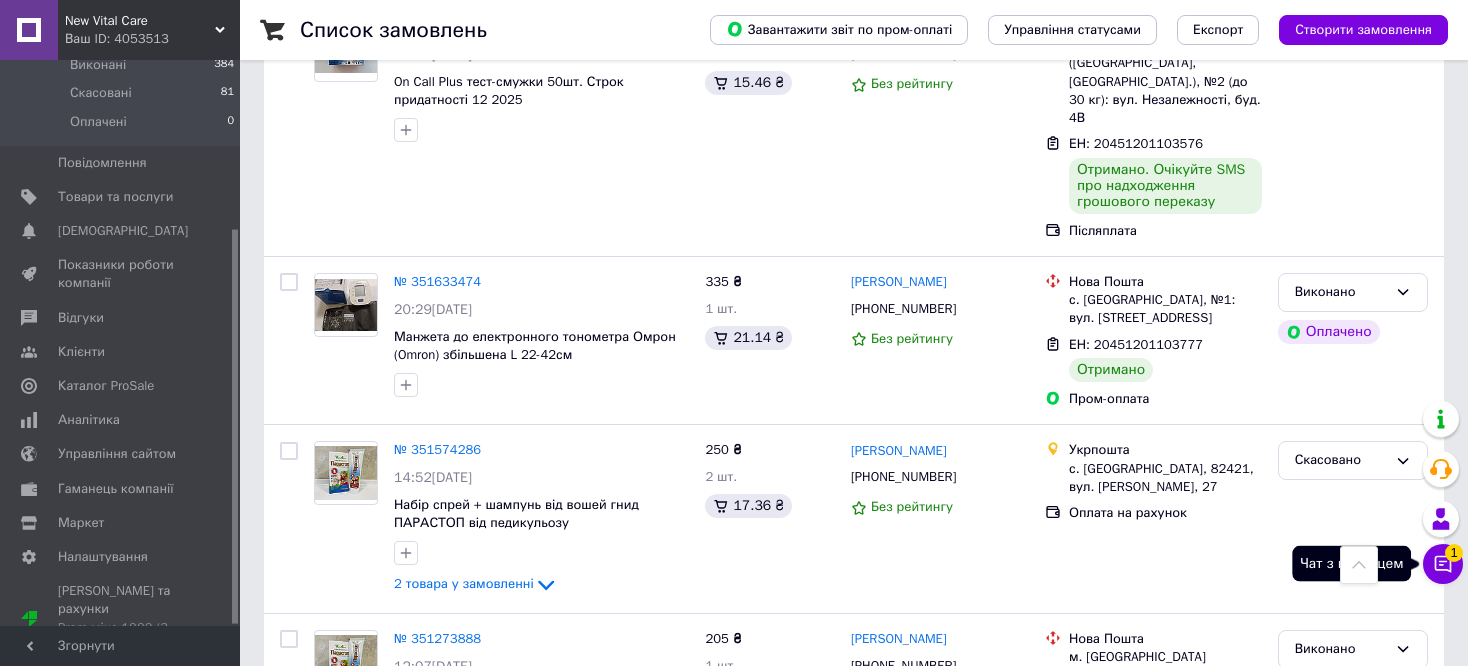 click on "Чат з покупцем 1" at bounding box center [1443, 564] 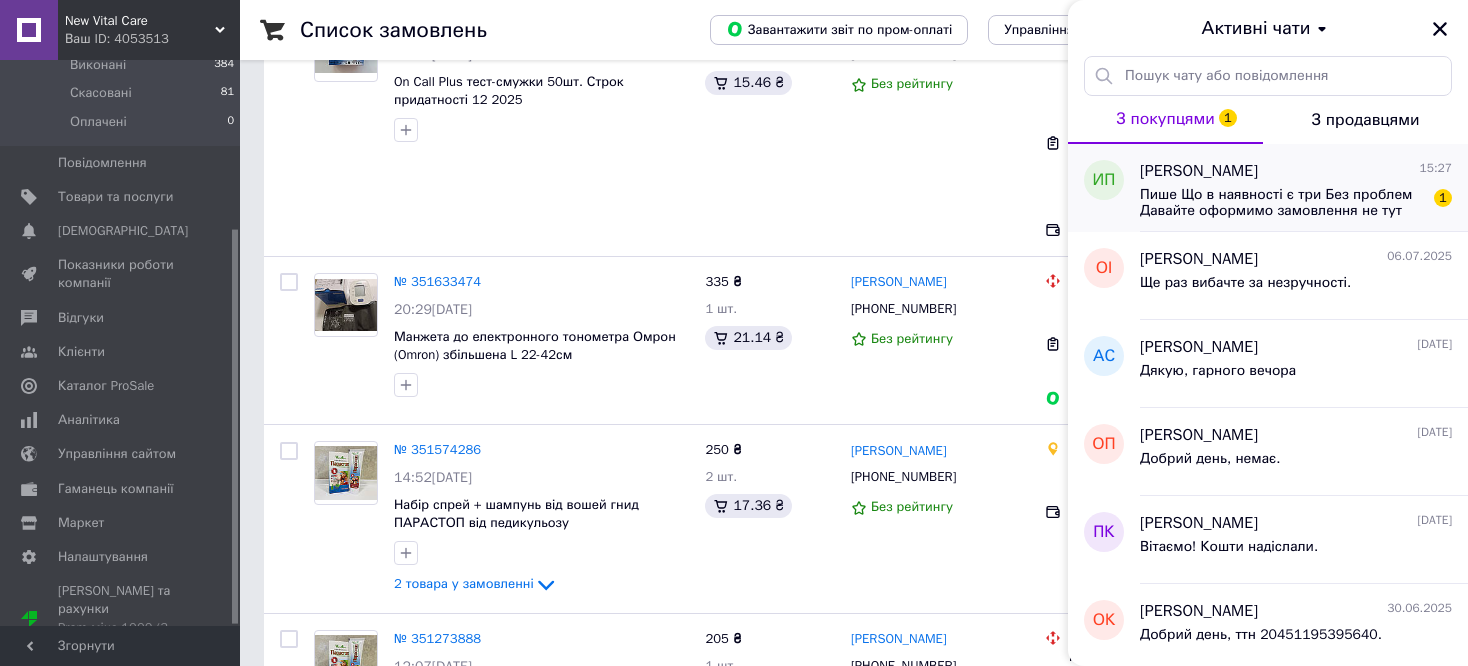 click on "Пише
Що в наявності є три
Без проблем
Давайте оформимо замовлення не тут
+380730730100
Я зроблю повну передплату
Ваша безкоштовна доставка" at bounding box center [1282, 203] 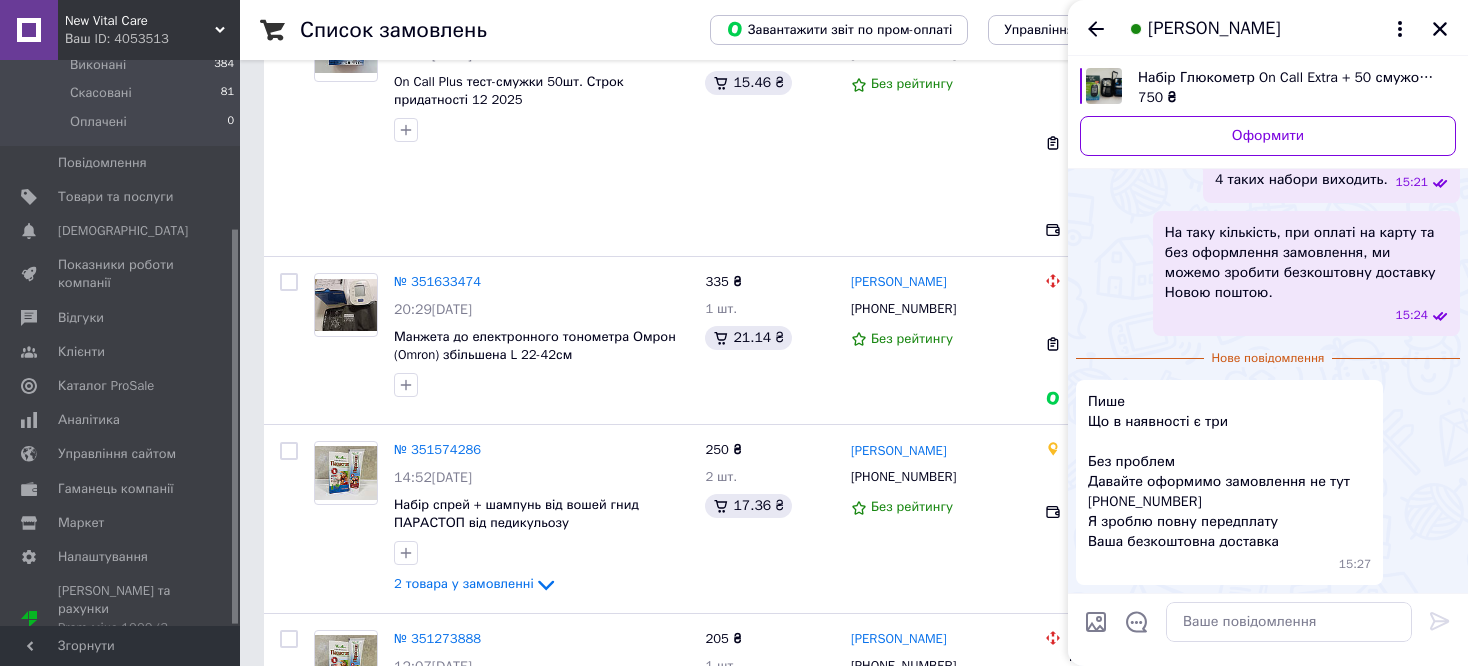 scroll, scrollTop: 827, scrollLeft: 0, axis: vertical 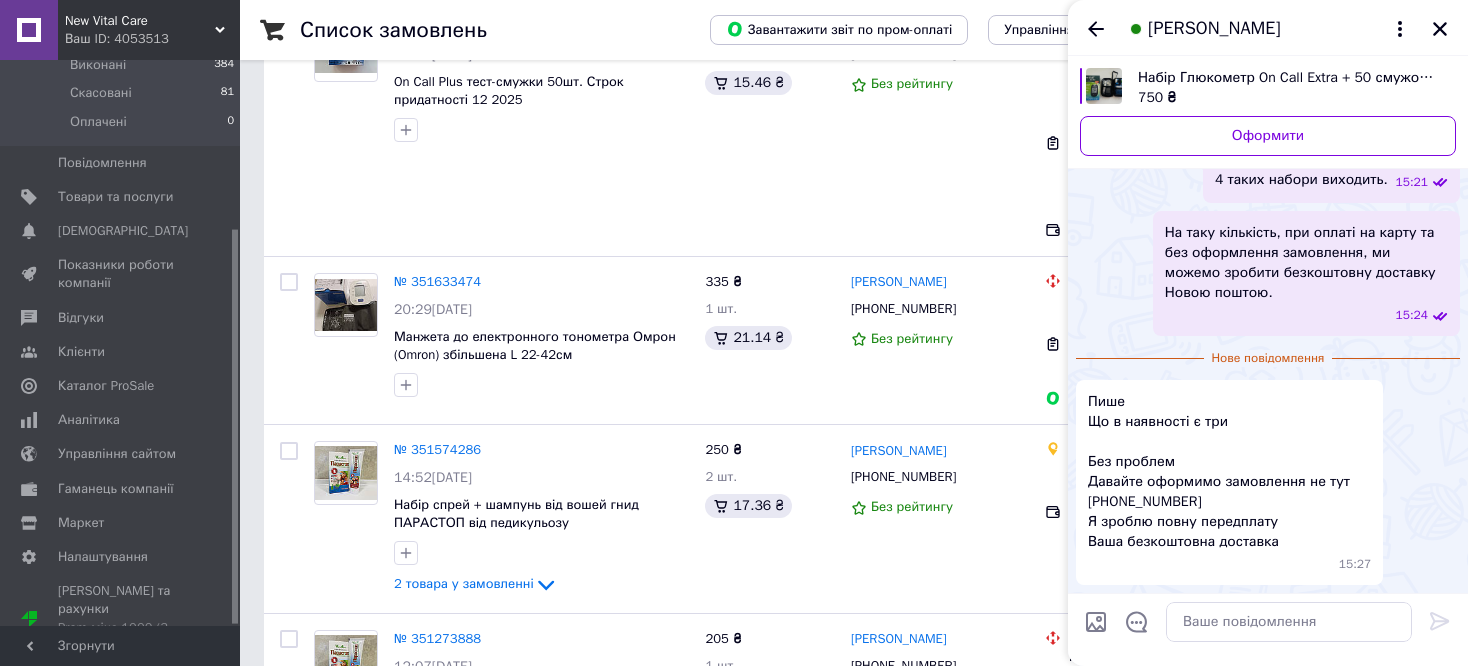 click on "Пише Що в наявності є три Без проблем  Давайте оформимо замовлення не тут  +380730730100 Я зроблю повну передплату Ваша безкоштовна доставка" at bounding box center [1219, 472] 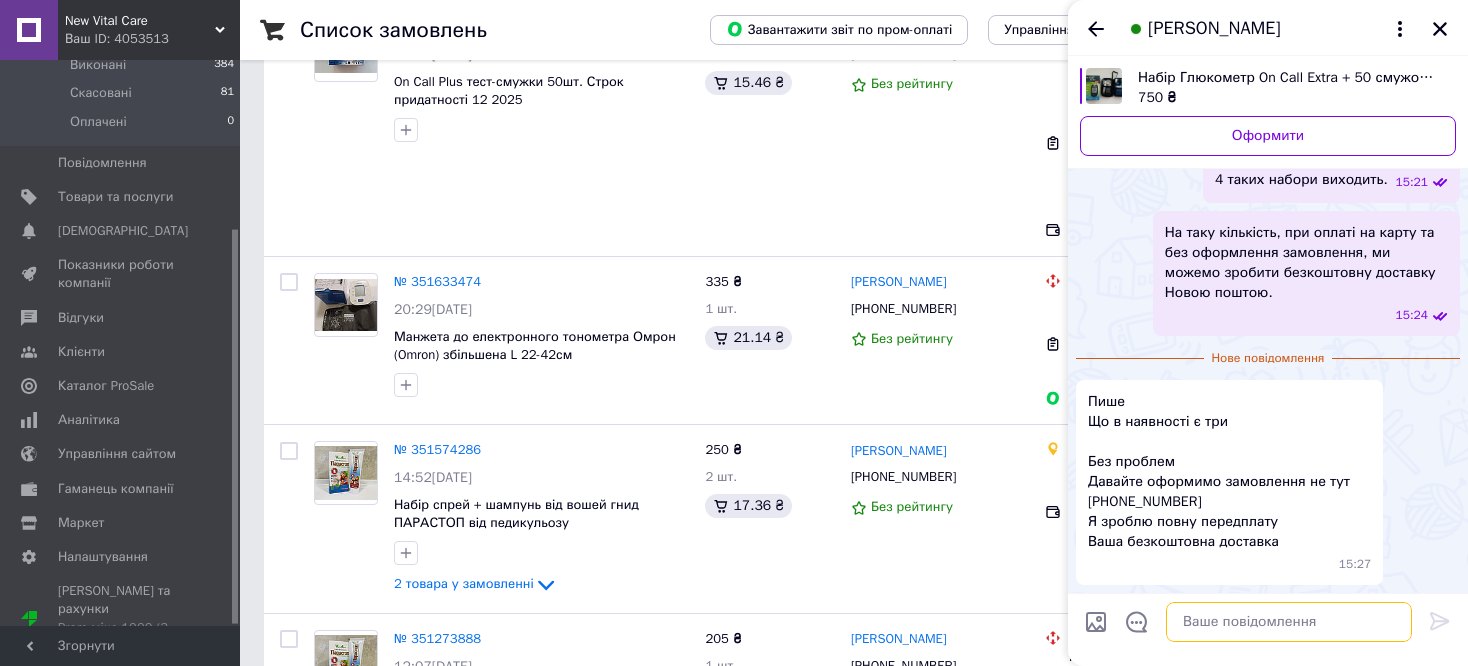 click at bounding box center (1289, 622) 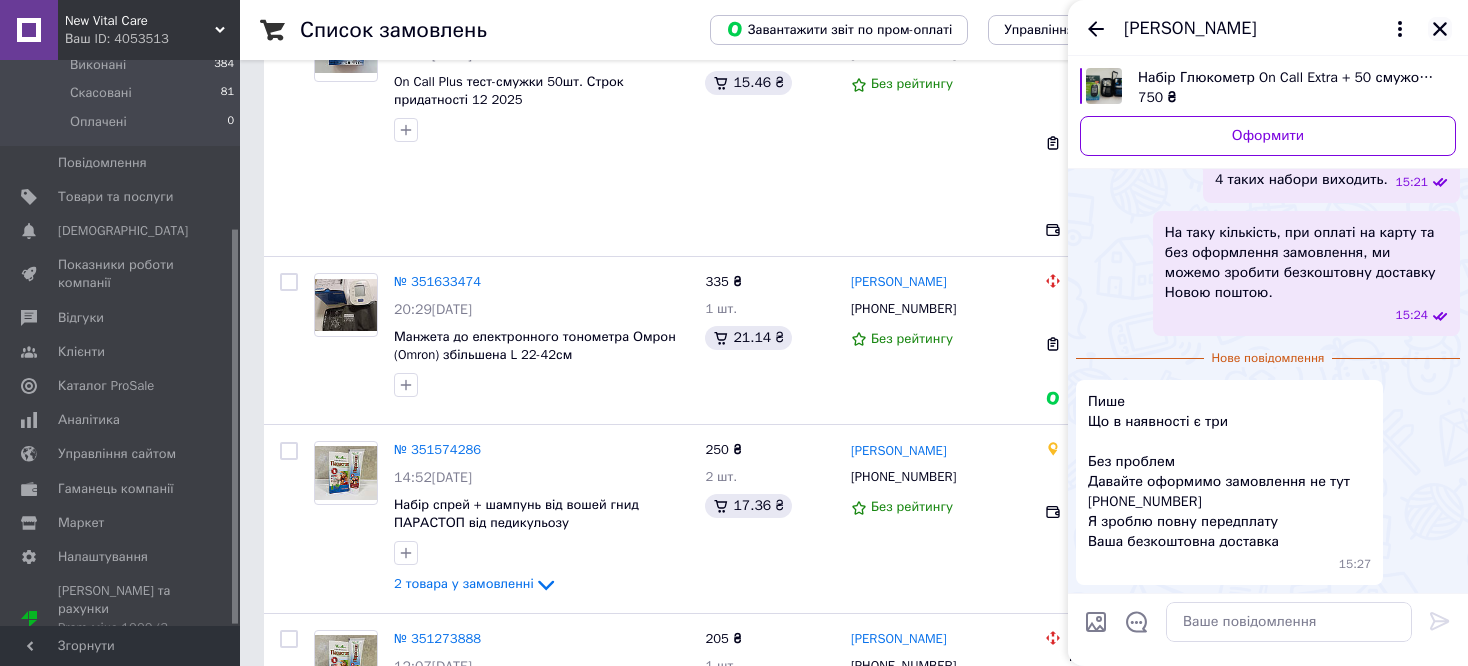click 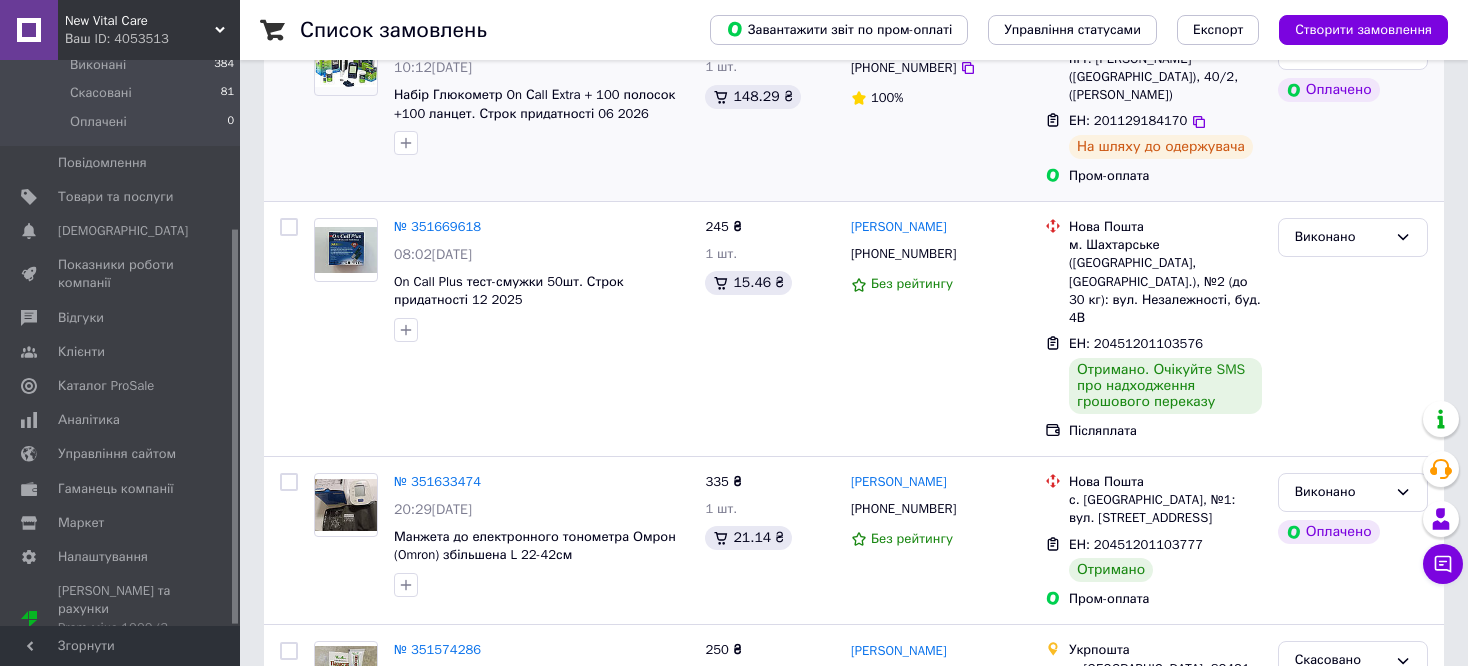 scroll, scrollTop: 0, scrollLeft: 0, axis: both 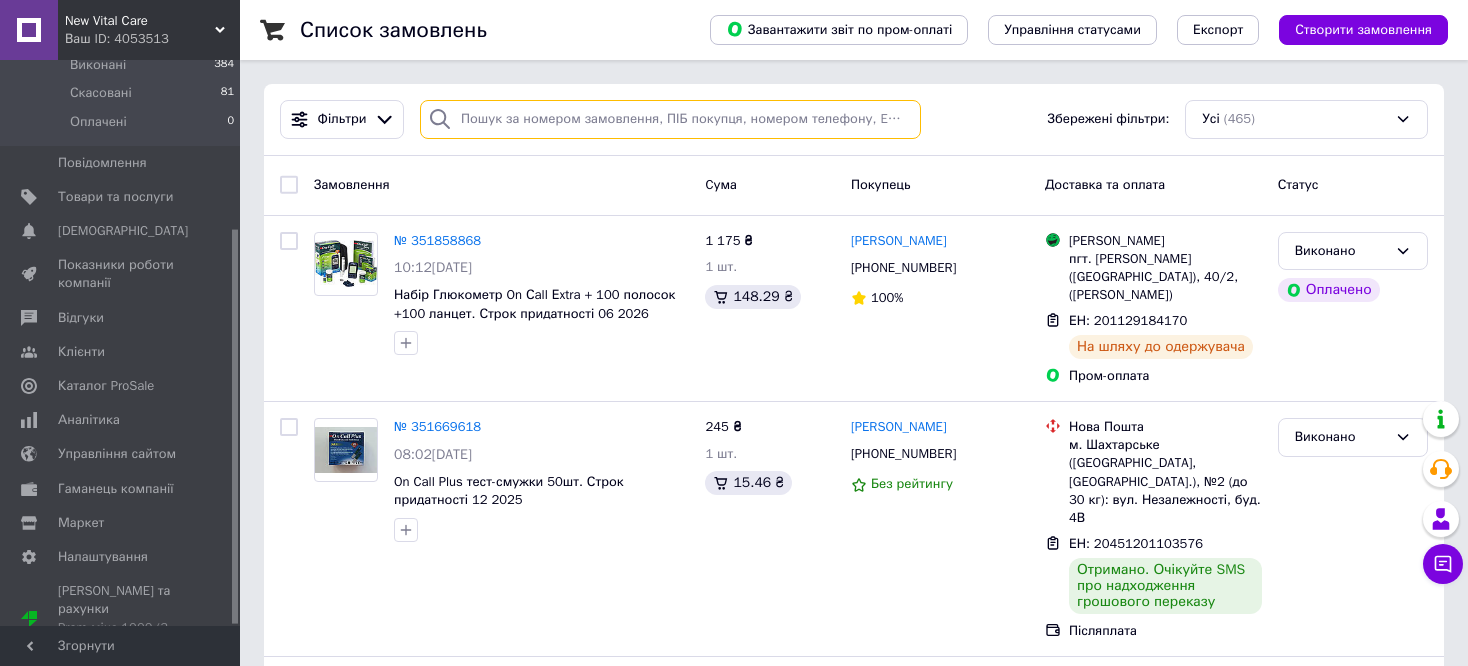 click at bounding box center (670, 119) 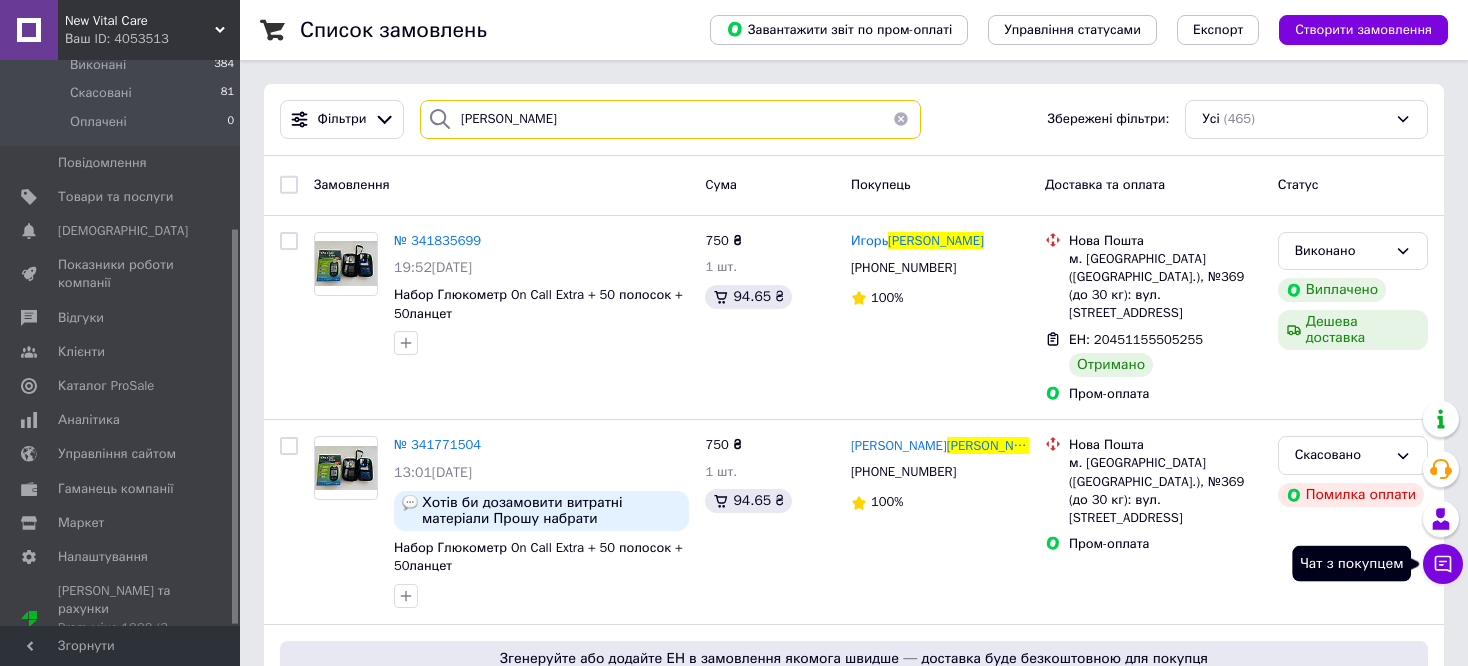 type on "павлов" 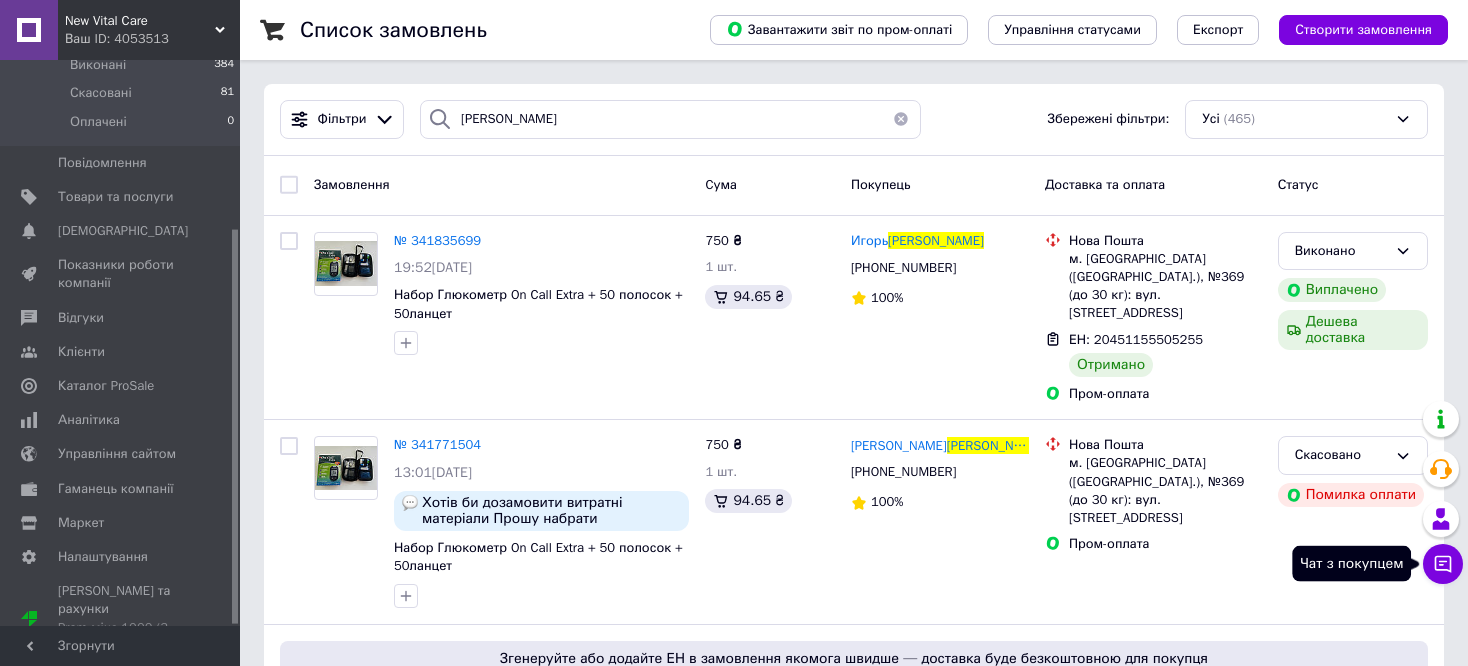 click 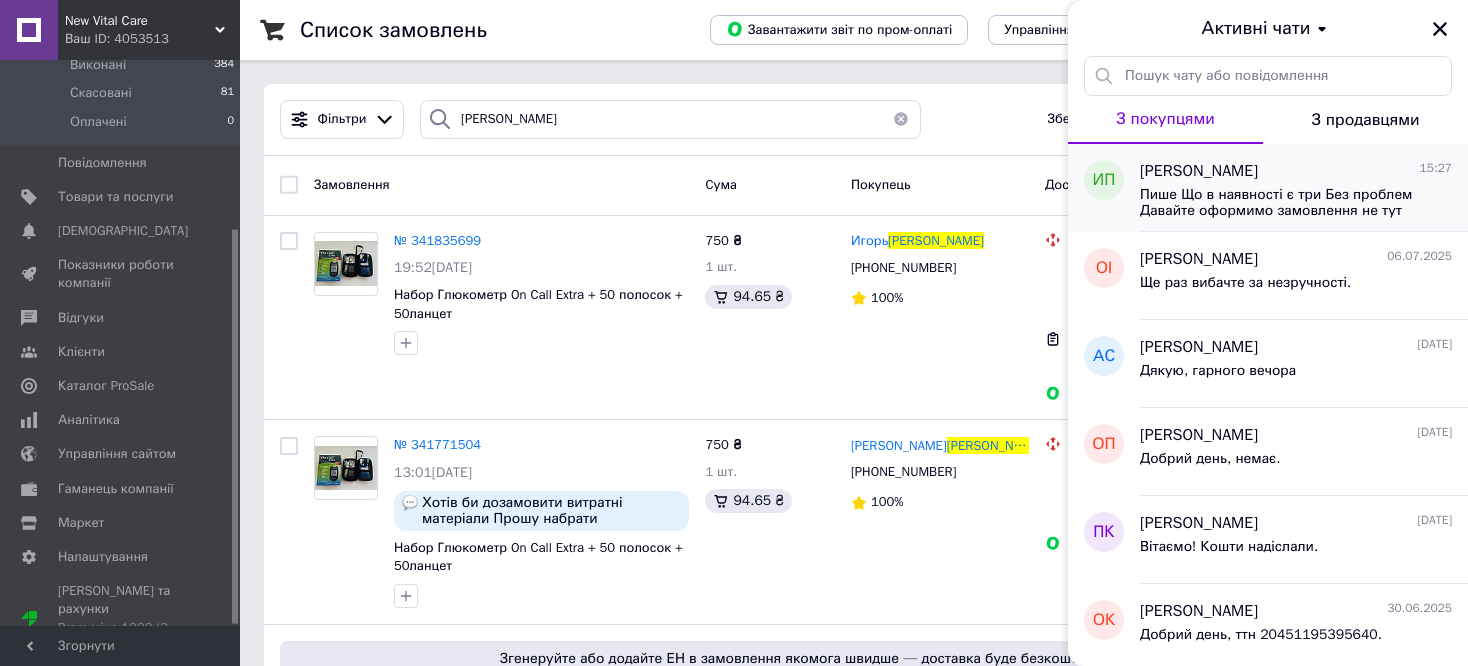 click on "Пише
Що в наявності є три
Без проблем
Давайте оформимо замовлення не тут
+380730730100
Я зроблю повну передплату
Ваша безкоштовна доставка" at bounding box center [1296, 201] 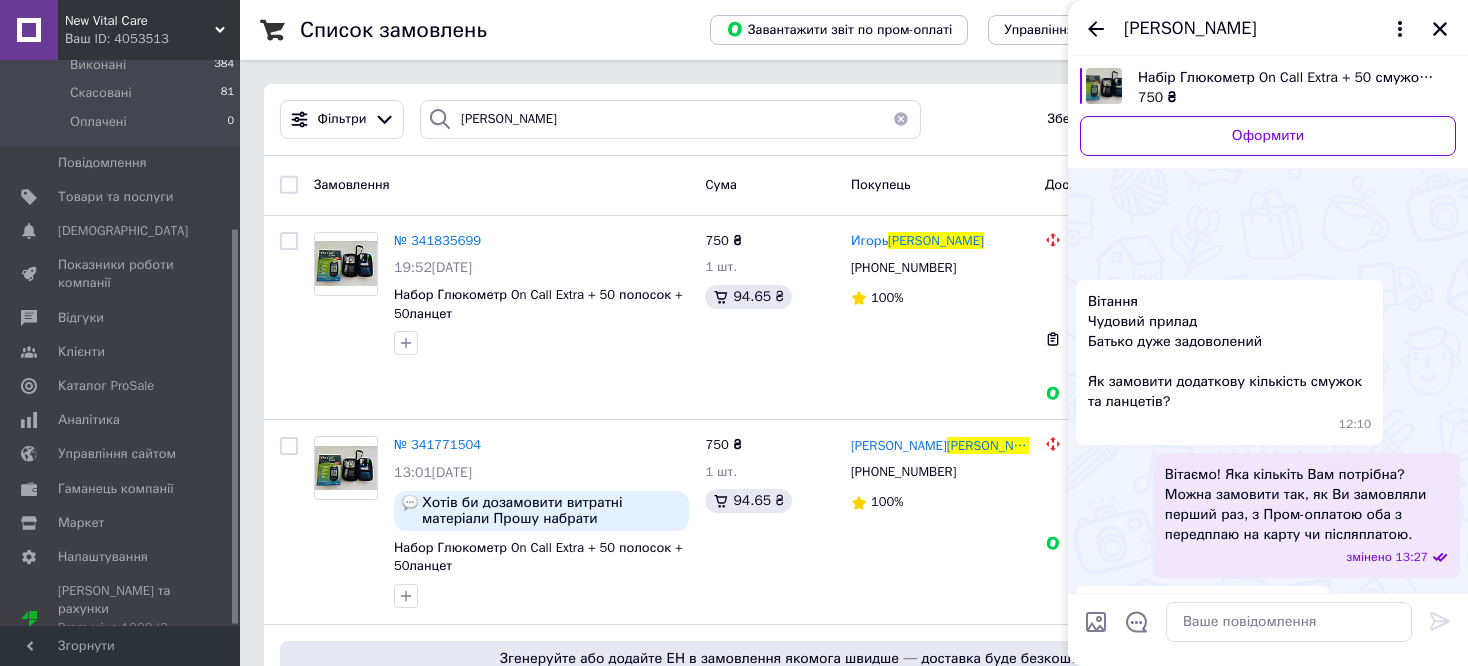scroll, scrollTop: 842, scrollLeft: 0, axis: vertical 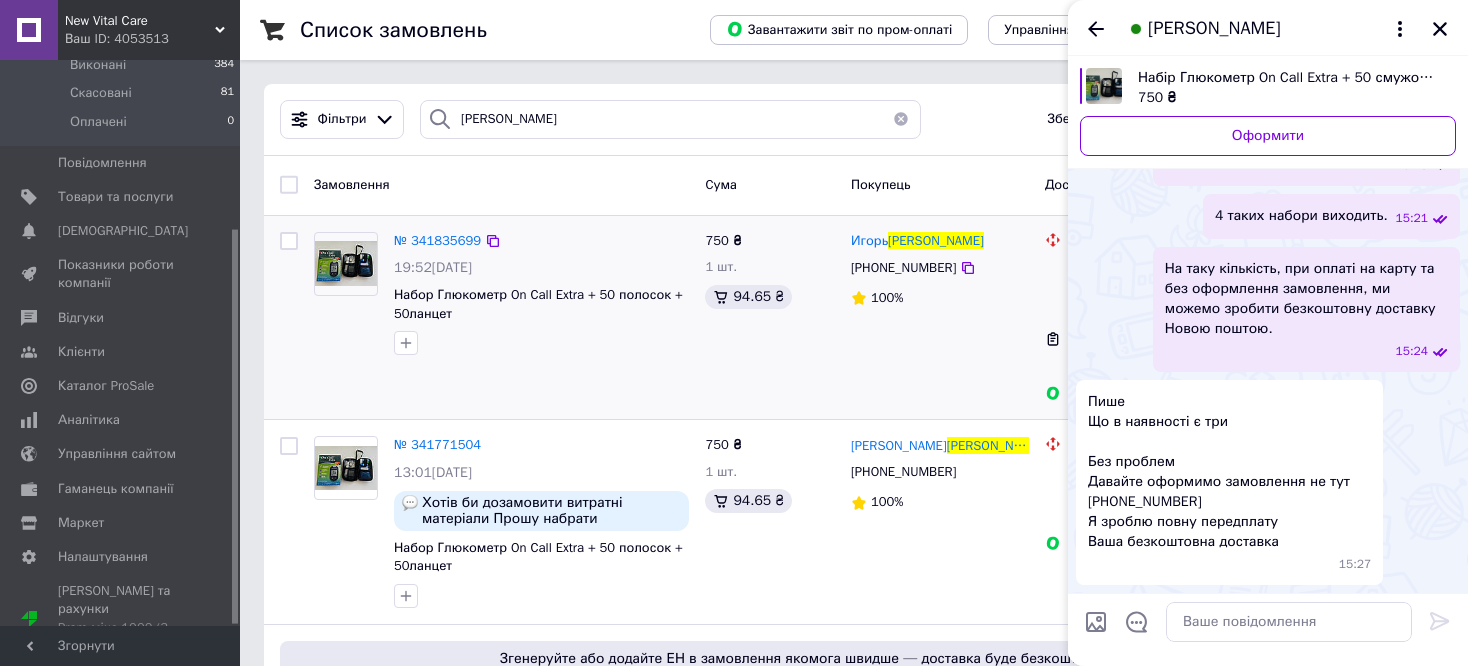 click on "№ 341835699" at bounding box center (541, 241) 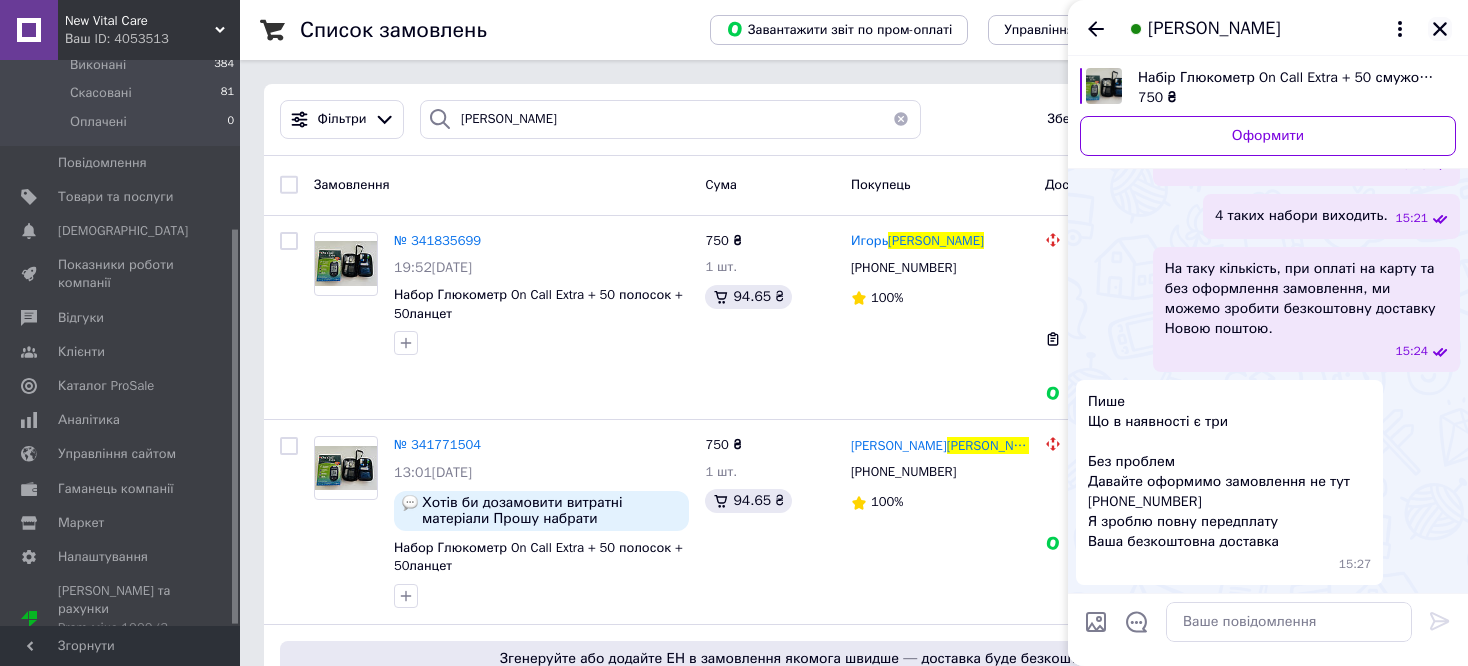 click at bounding box center [1440, 29] 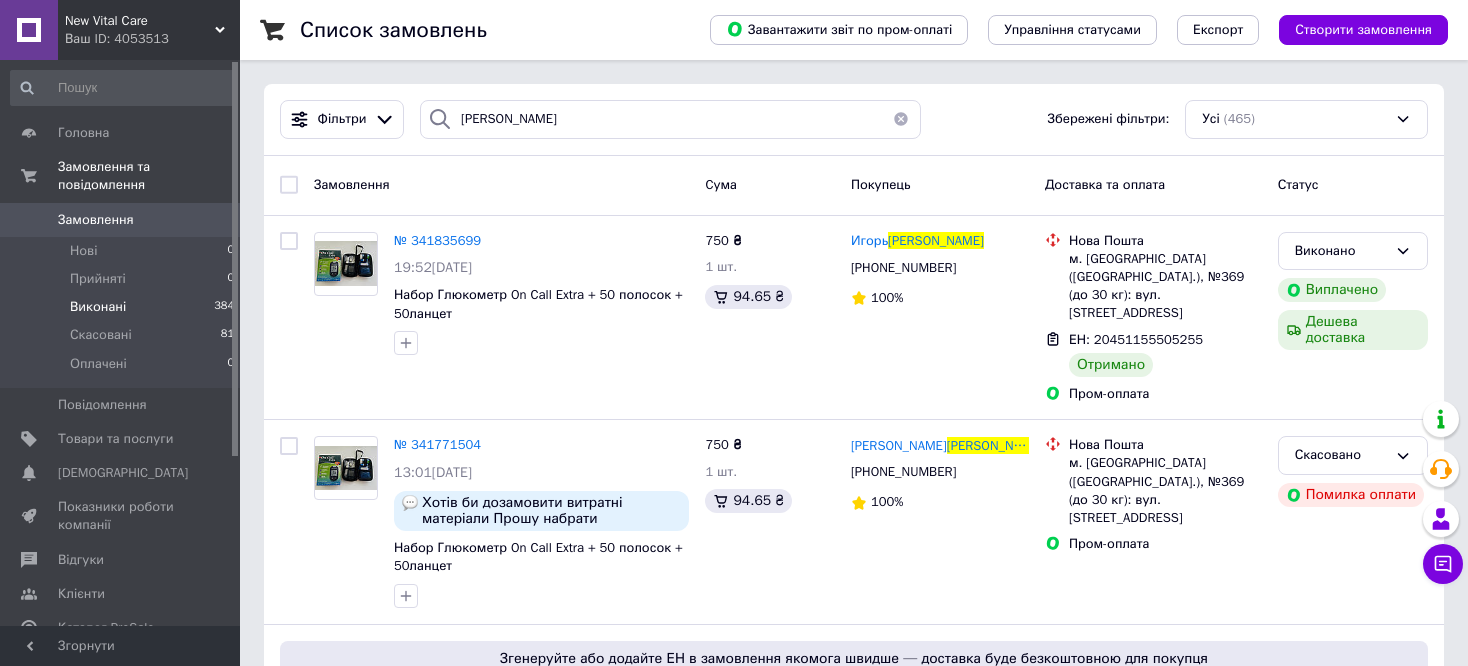 scroll, scrollTop: 100, scrollLeft: 0, axis: vertical 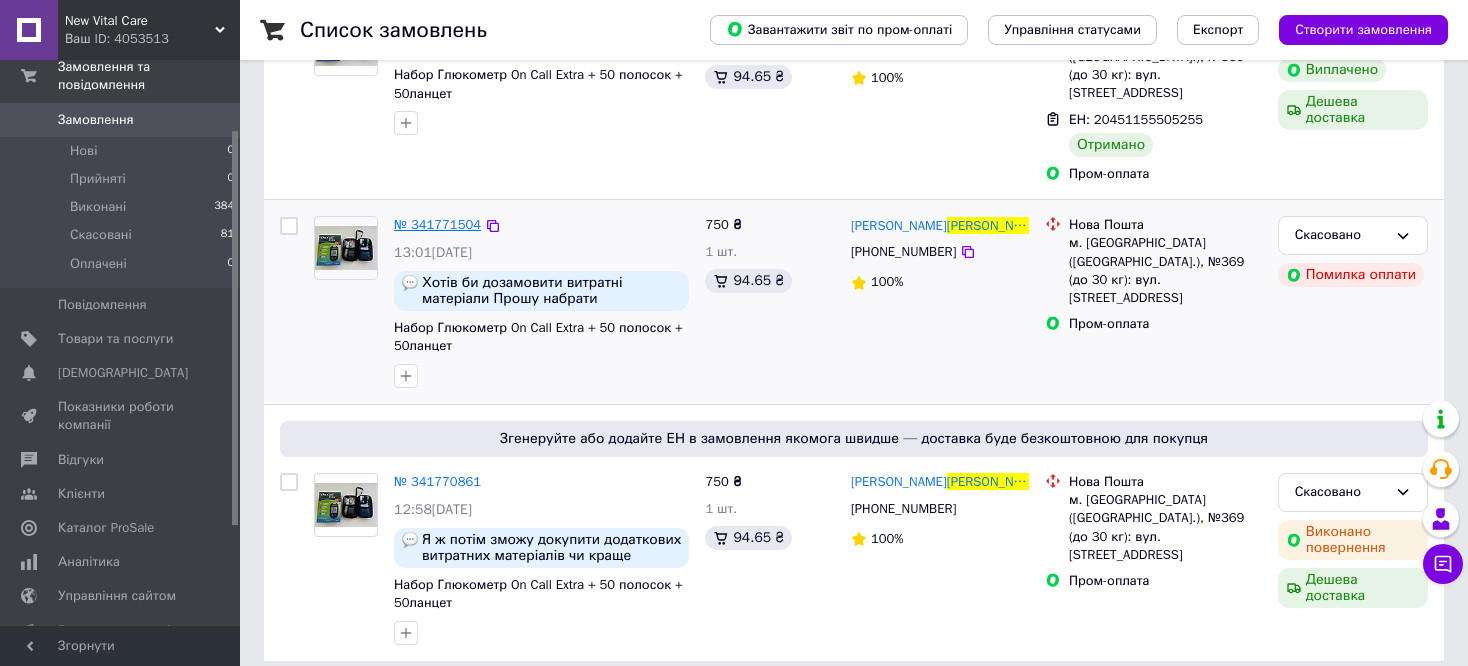 click on "№ 341771504" at bounding box center (437, 224) 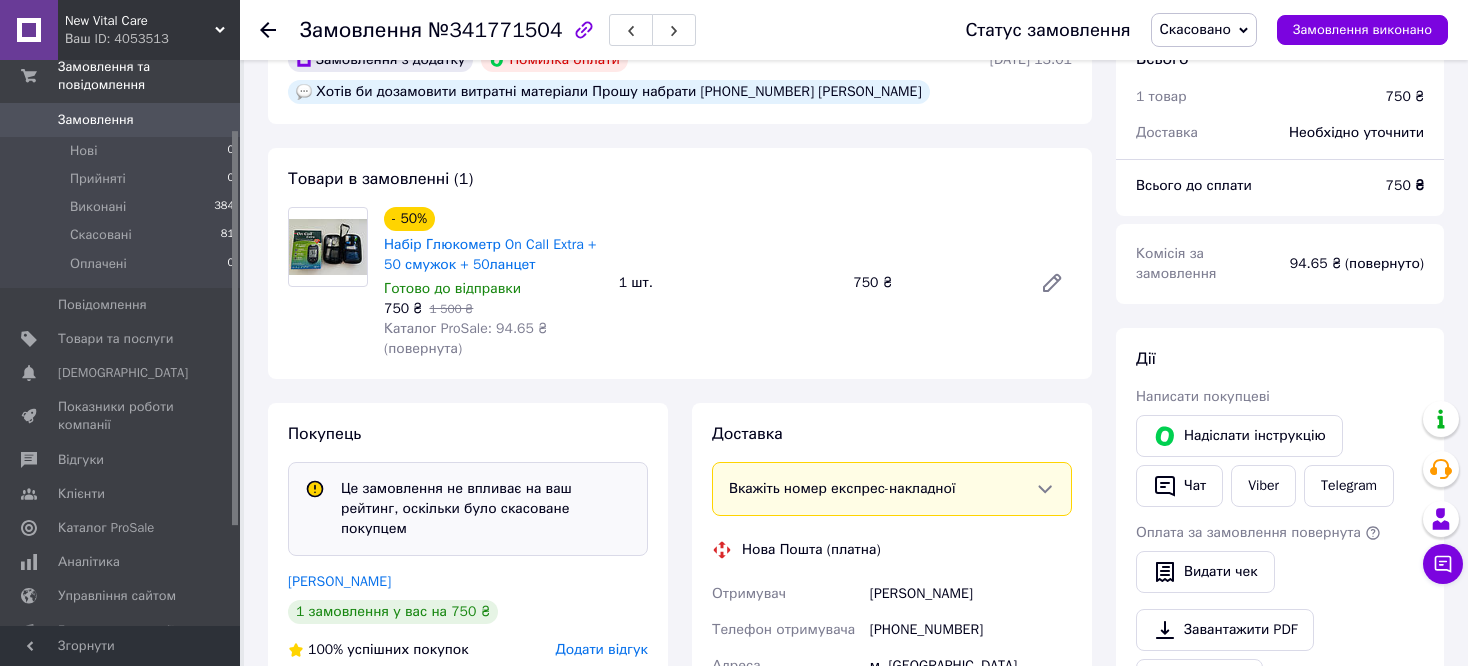 scroll, scrollTop: 0, scrollLeft: 0, axis: both 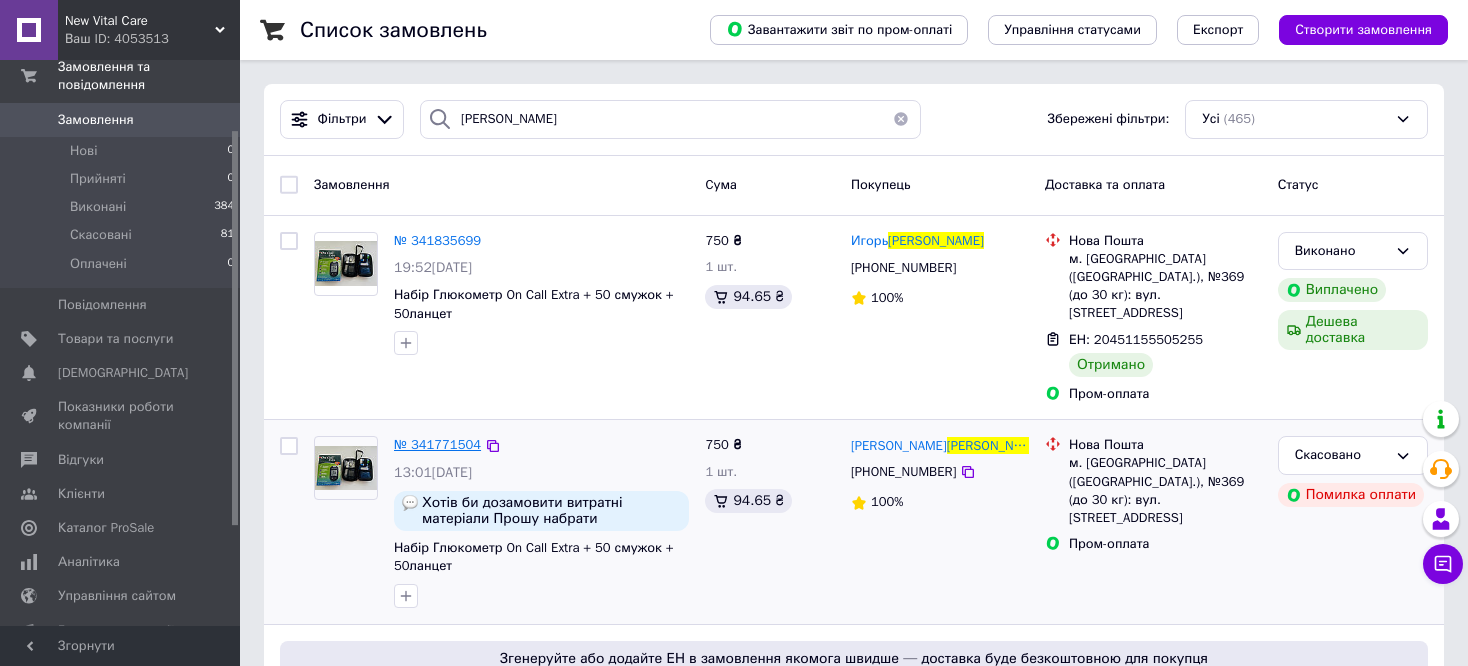 click on "№ 341771504" at bounding box center (437, 444) 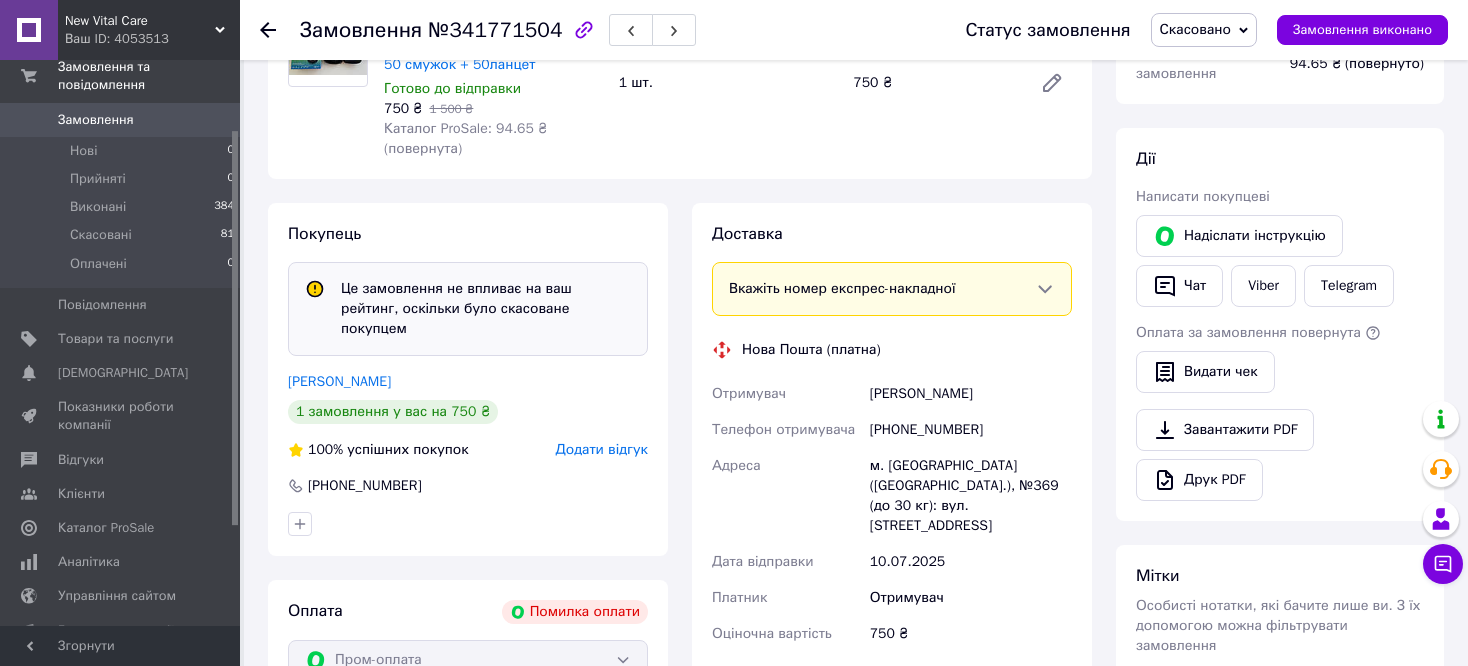 scroll, scrollTop: 500, scrollLeft: 0, axis: vertical 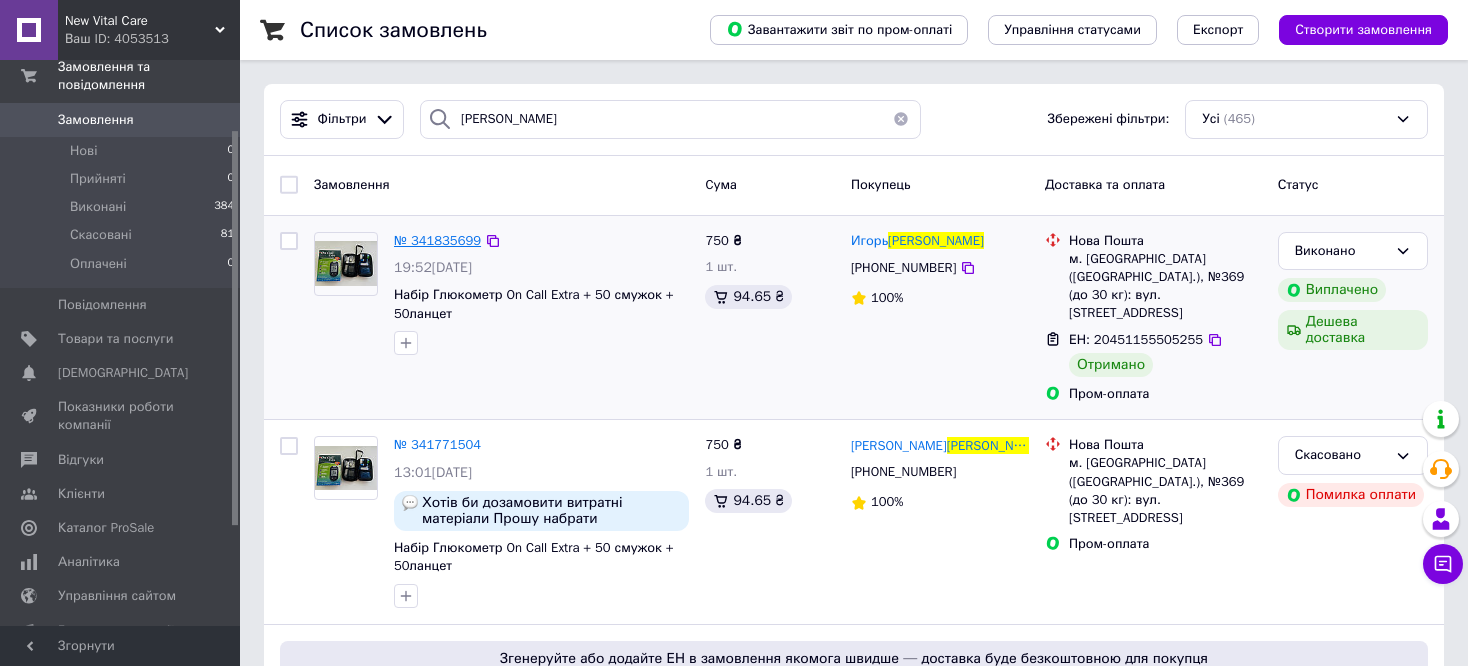 click on "№ 341835699" at bounding box center (437, 240) 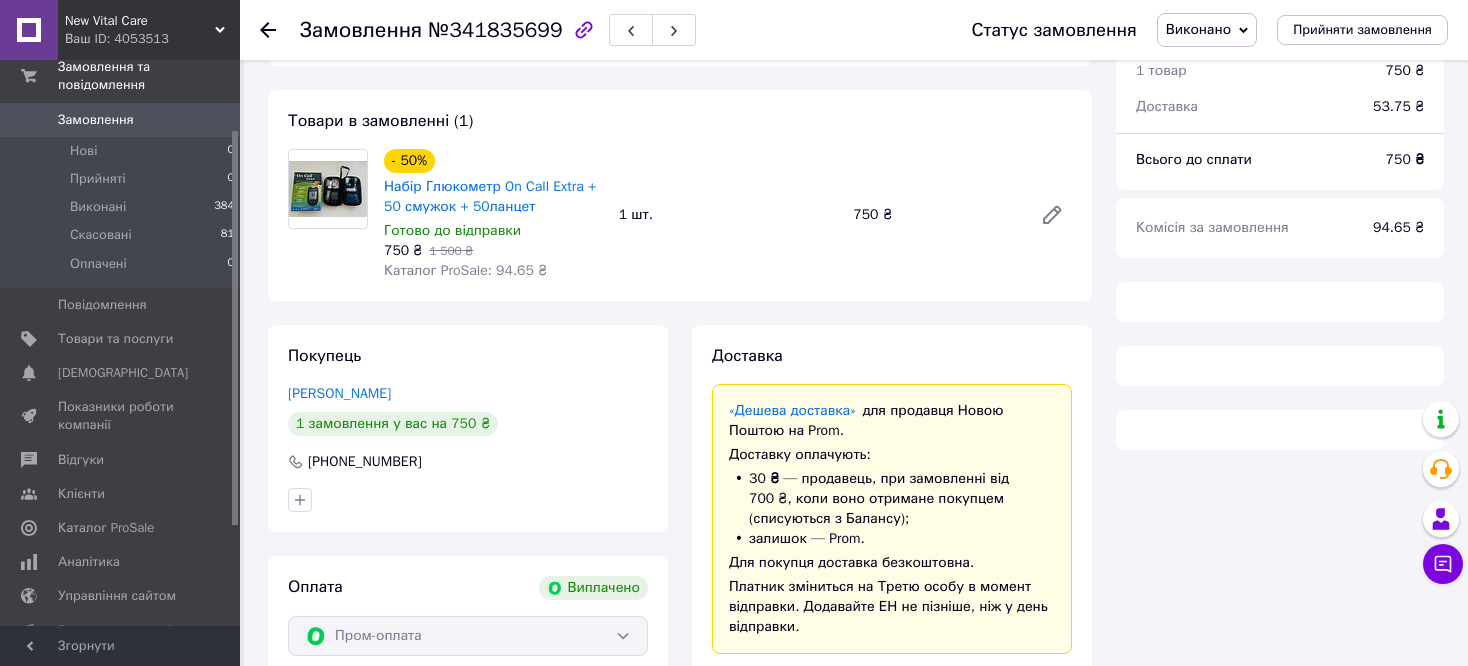 scroll, scrollTop: 247, scrollLeft: 0, axis: vertical 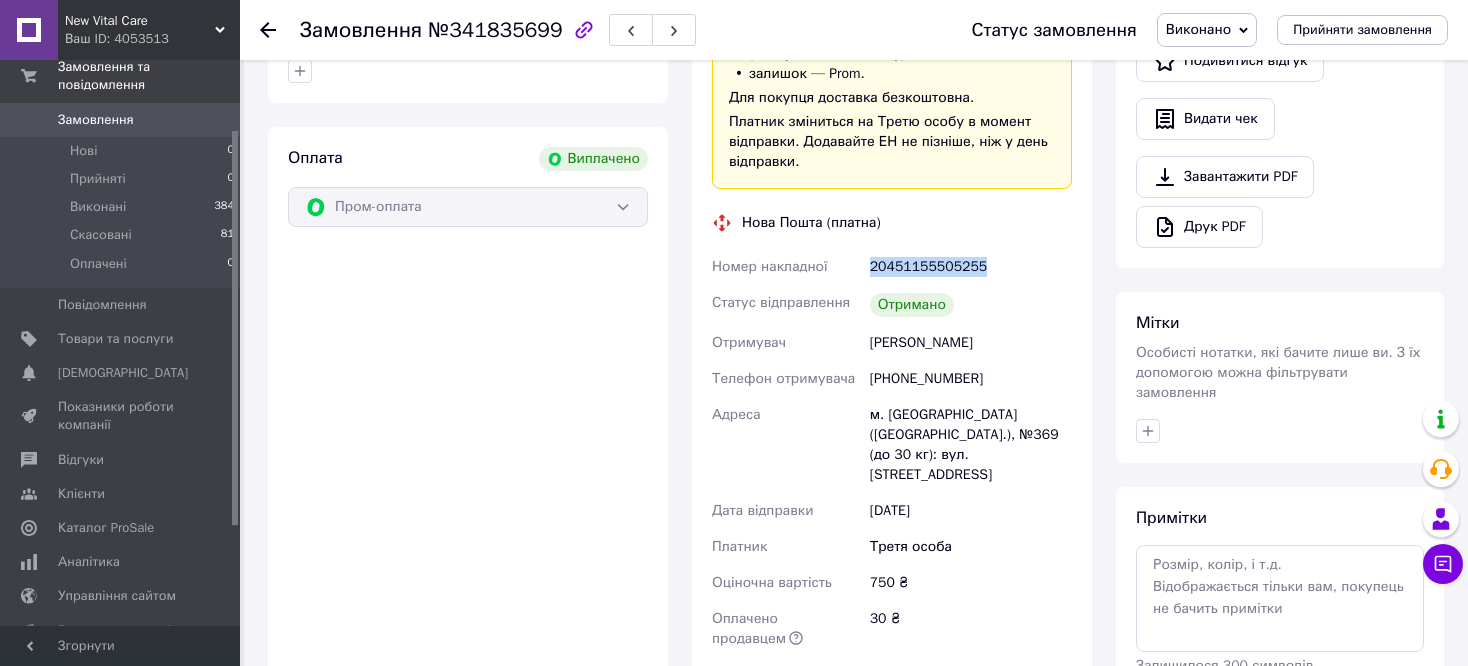 drag, startPoint x: 982, startPoint y: 266, endPoint x: 870, endPoint y: 266, distance: 112 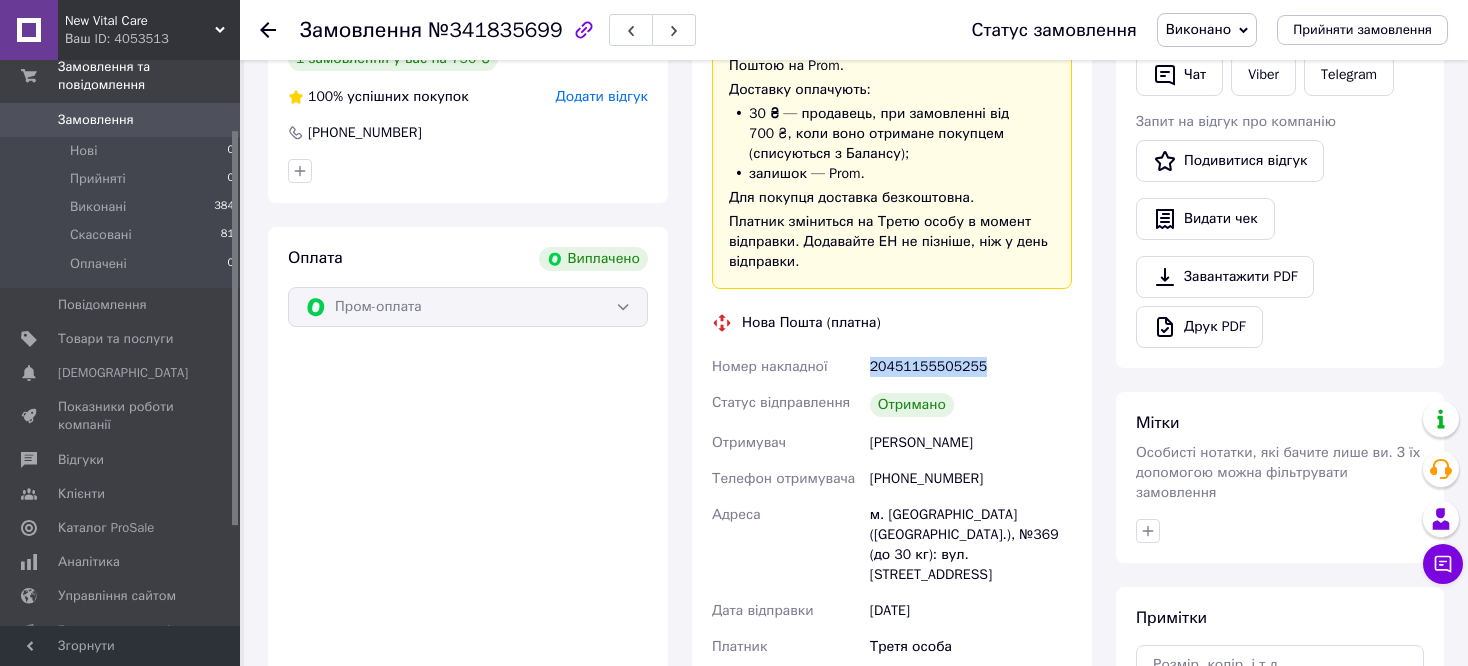 scroll, scrollTop: 47, scrollLeft: 0, axis: vertical 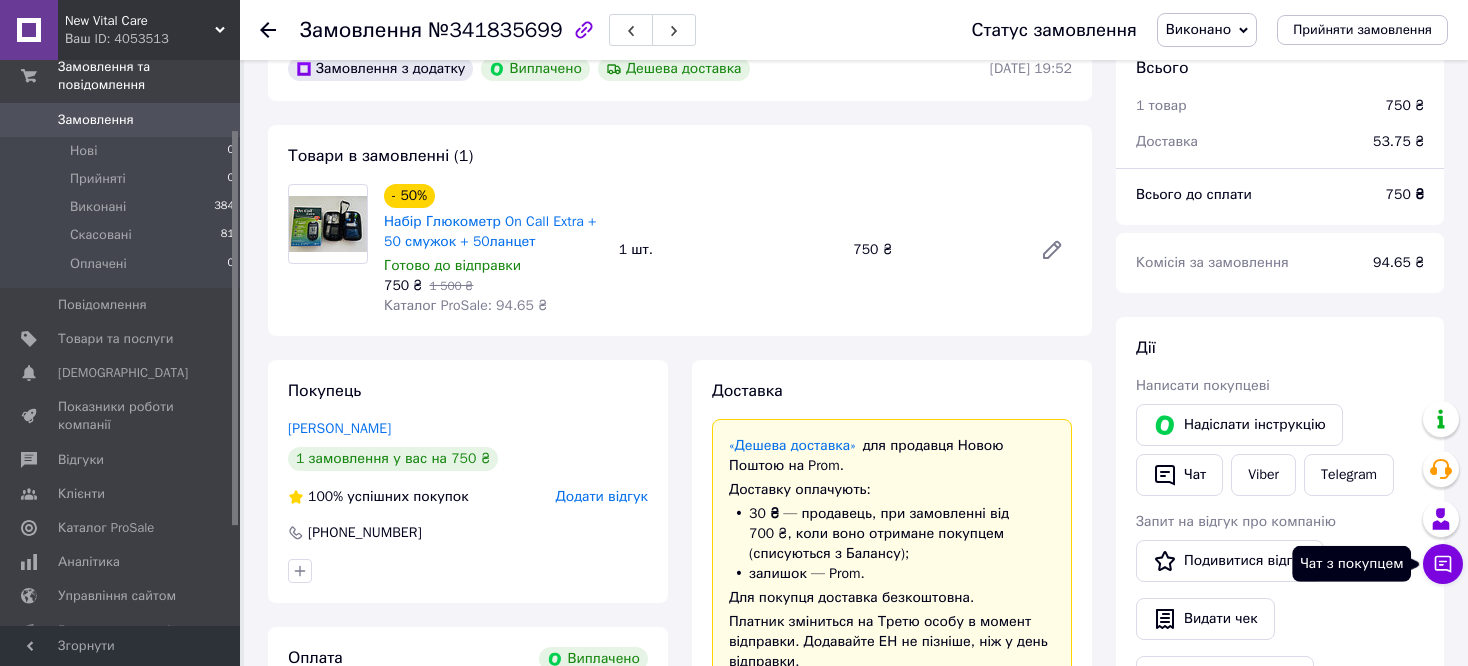 click 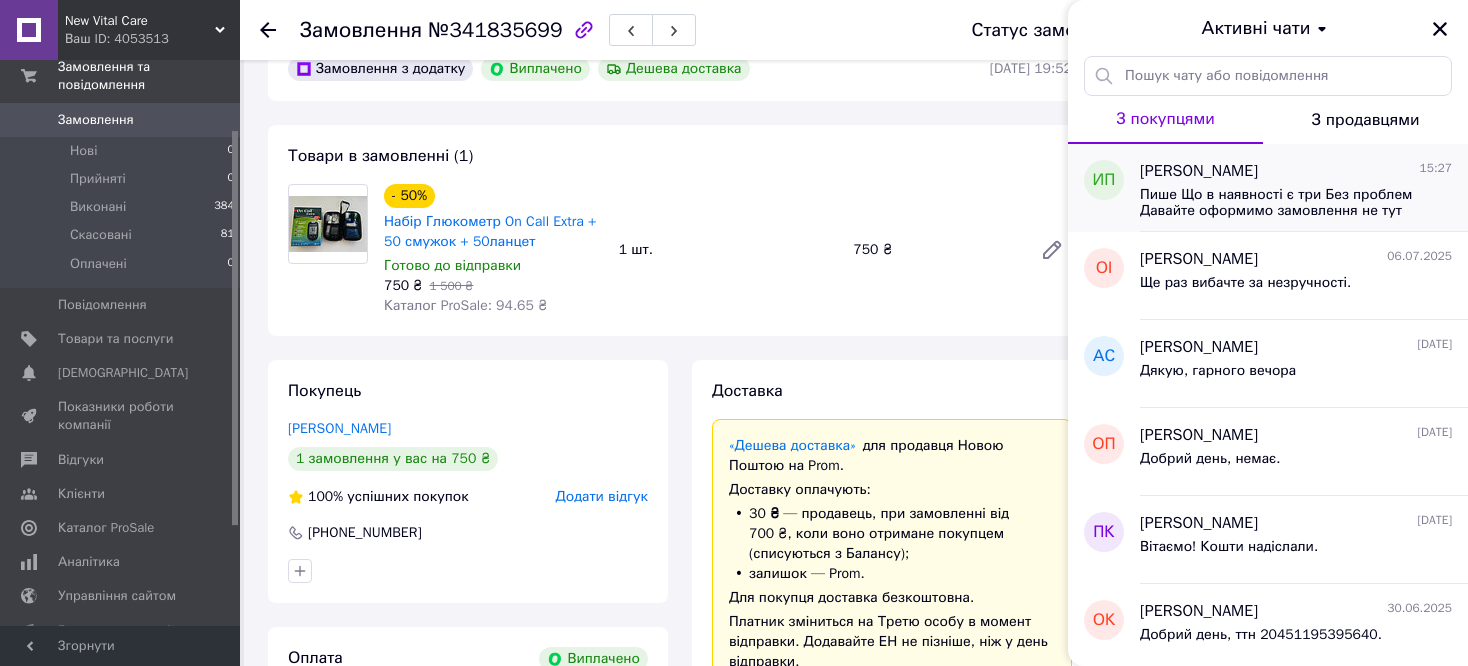 click on "Пише
Що в наявності є три
Без проблем
Давайте оформимо замовлення не тут
+380730730100
Я зроблю повну передплату
Ваша безкоштовна доставка" at bounding box center [1282, 203] 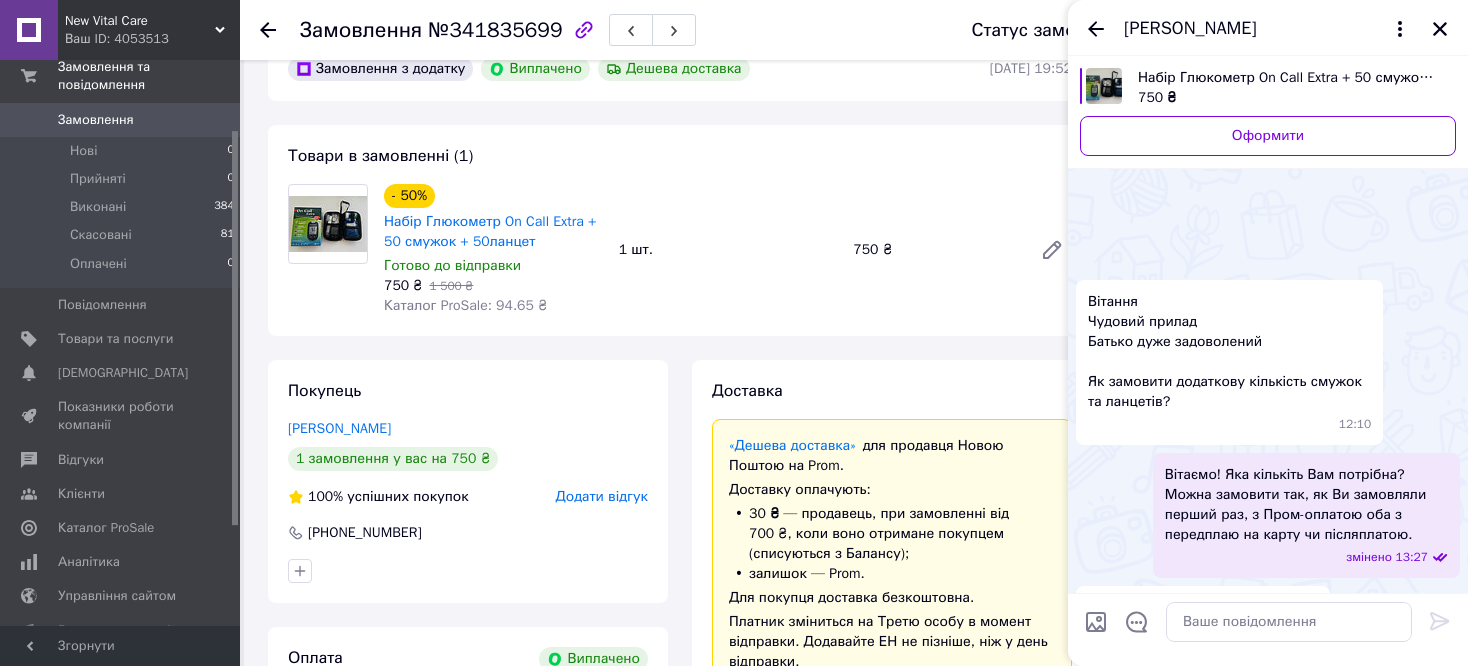 scroll, scrollTop: 842, scrollLeft: 0, axis: vertical 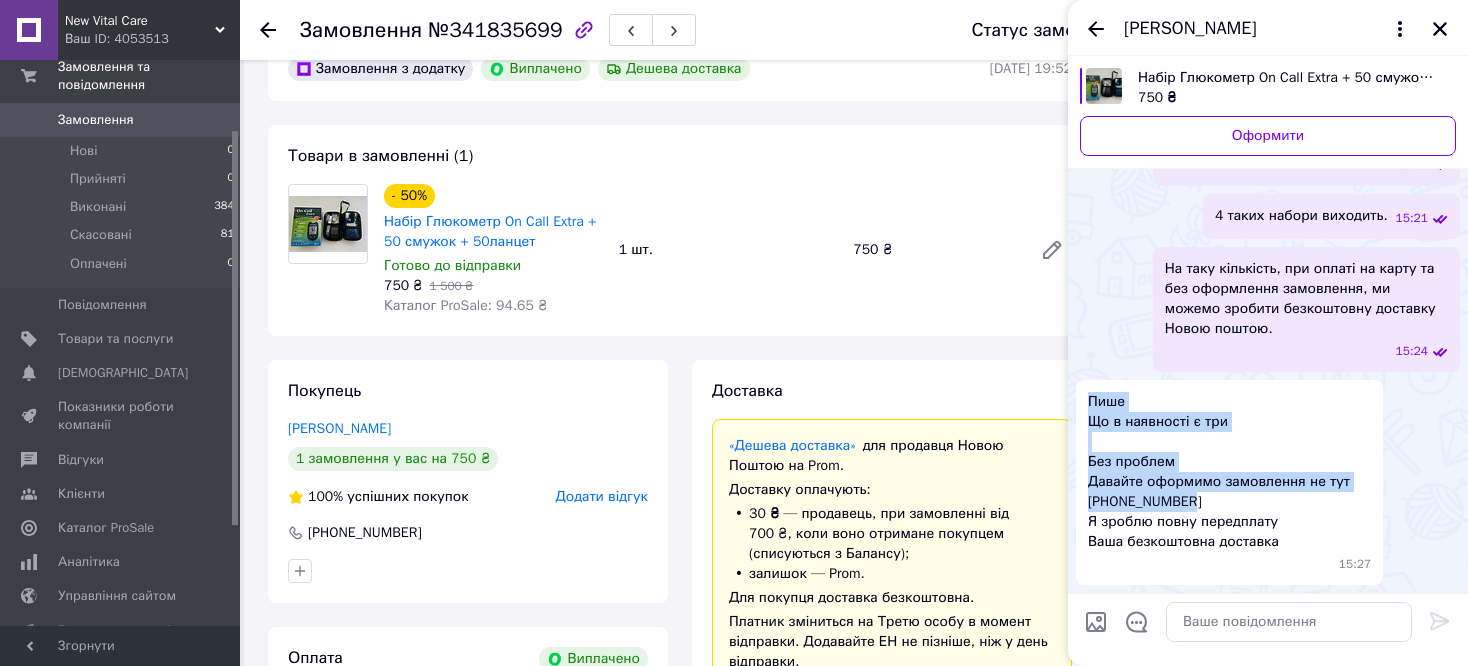 drag, startPoint x: 1203, startPoint y: 500, endPoint x: 1087, endPoint y: 499, distance: 116.00431 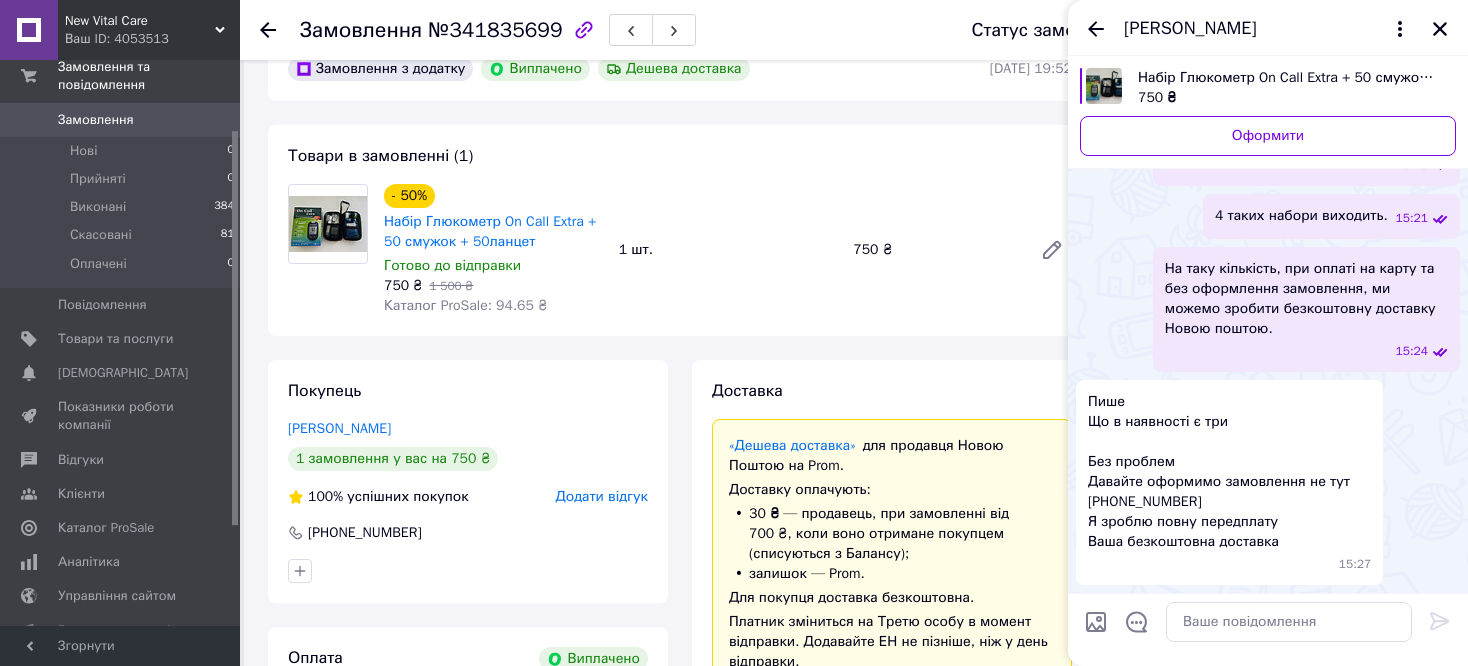 click on "Пише Що в наявності є три Без проблем  Давайте оформимо замовлення не тут  +380730730100 Я зроблю повну передплату Ваша безкоштовна доставка" at bounding box center (1219, 472) 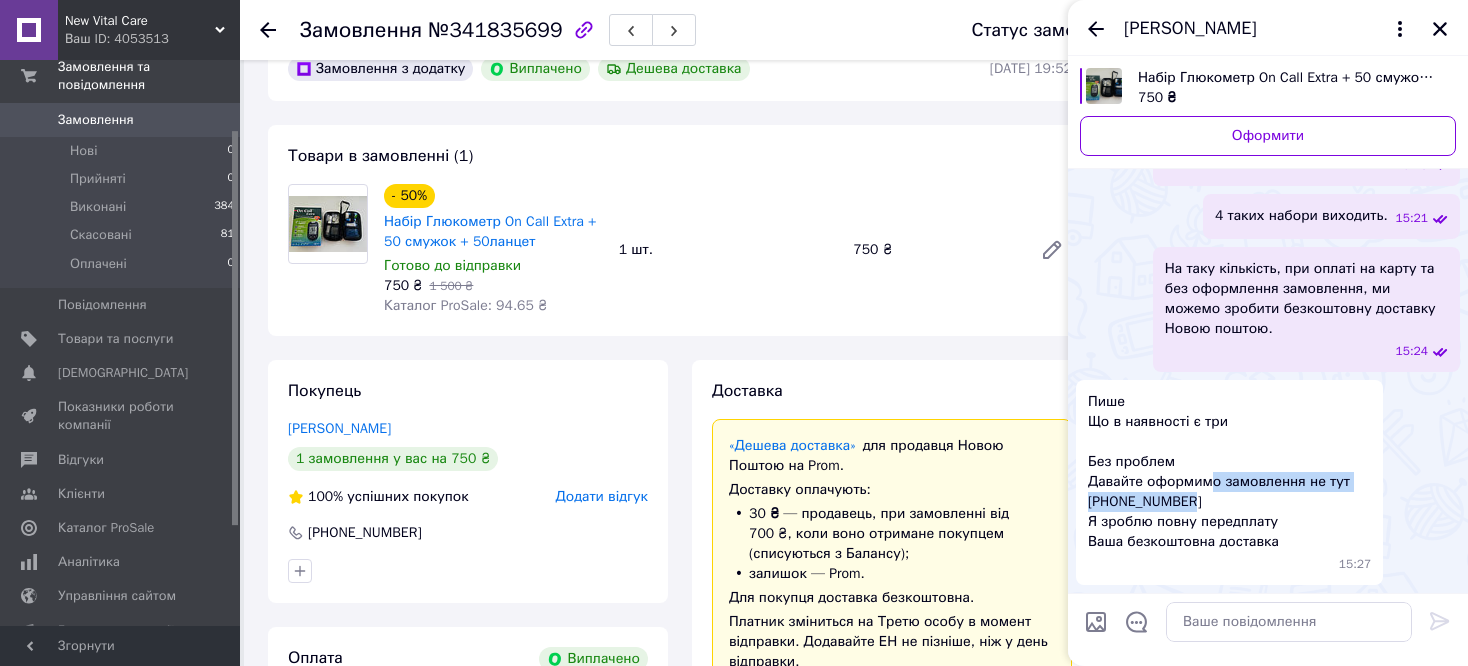 drag, startPoint x: 1206, startPoint y: 490, endPoint x: 1192, endPoint y: 496, distance: 15.231546 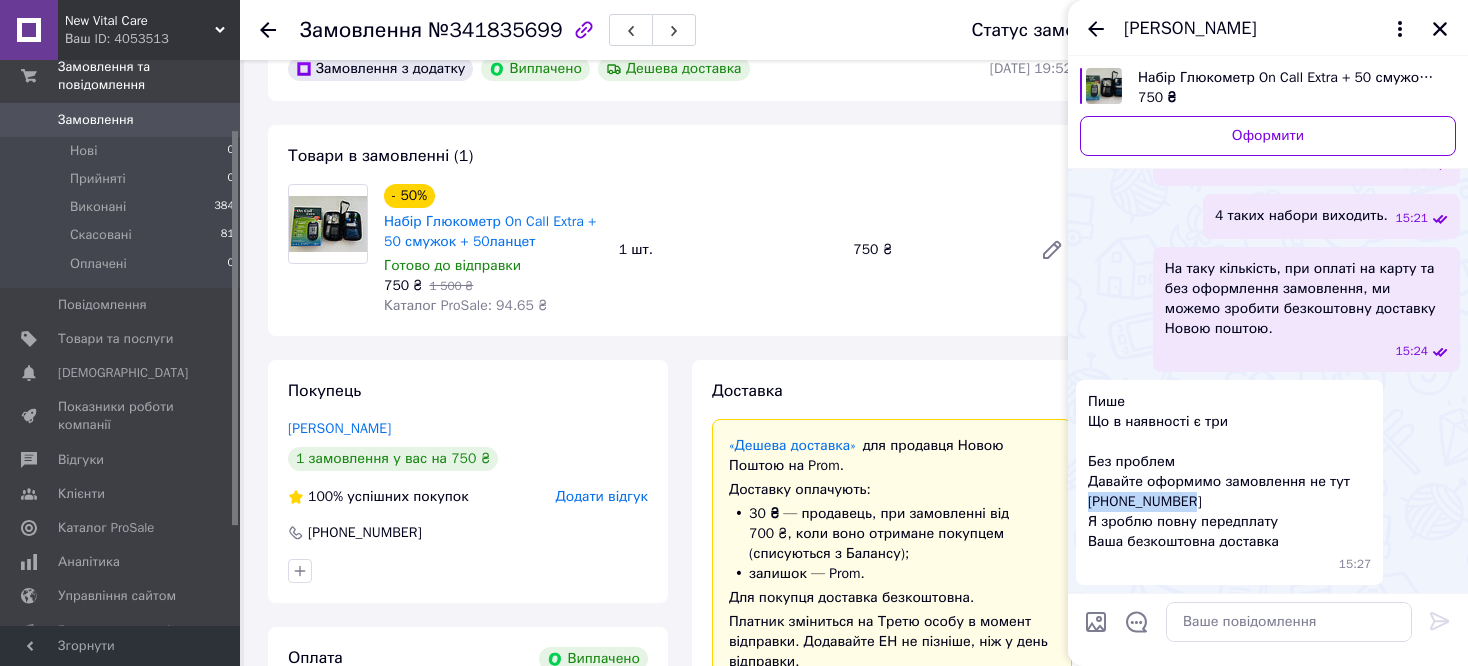 drag, startPoint x: 1201, startPoint y: 502, endPoint x: 1088, endPoint y: 497, distance: 113.110565 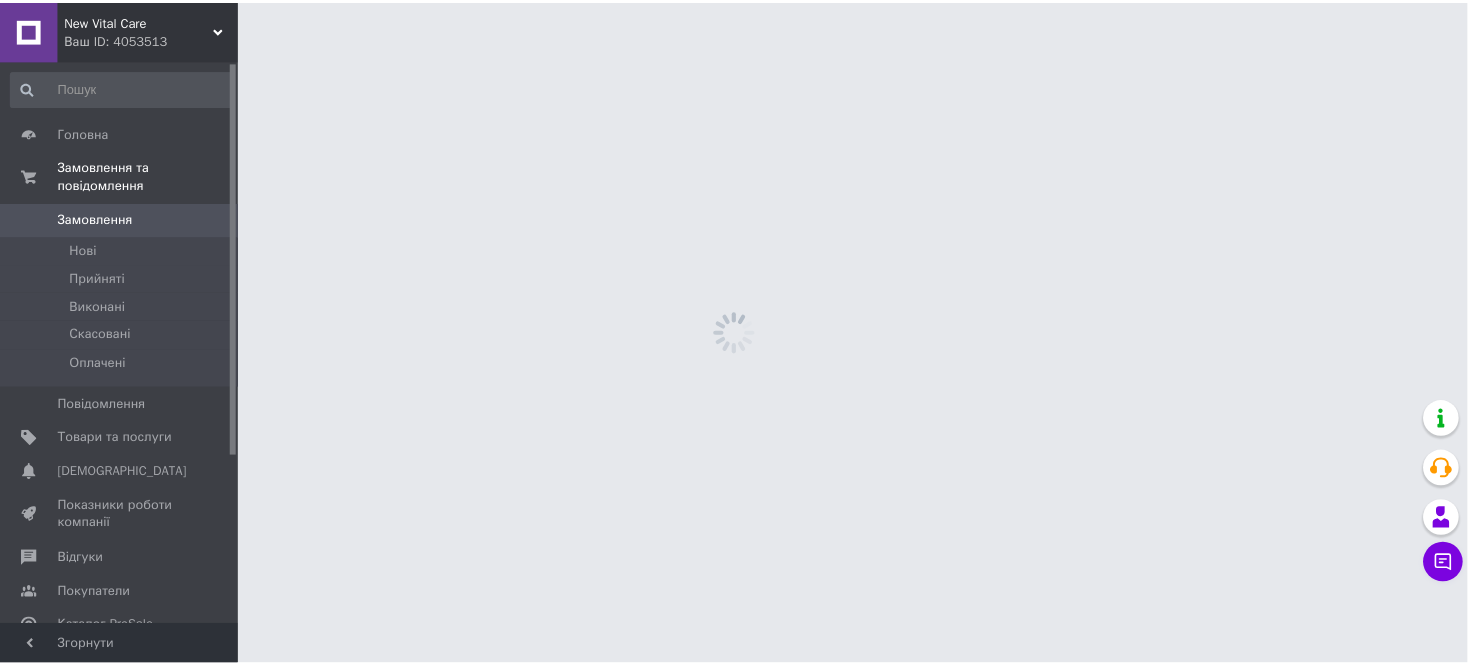 scroll, scrollTop: 47, scrollLeft: 0, axis: vertical 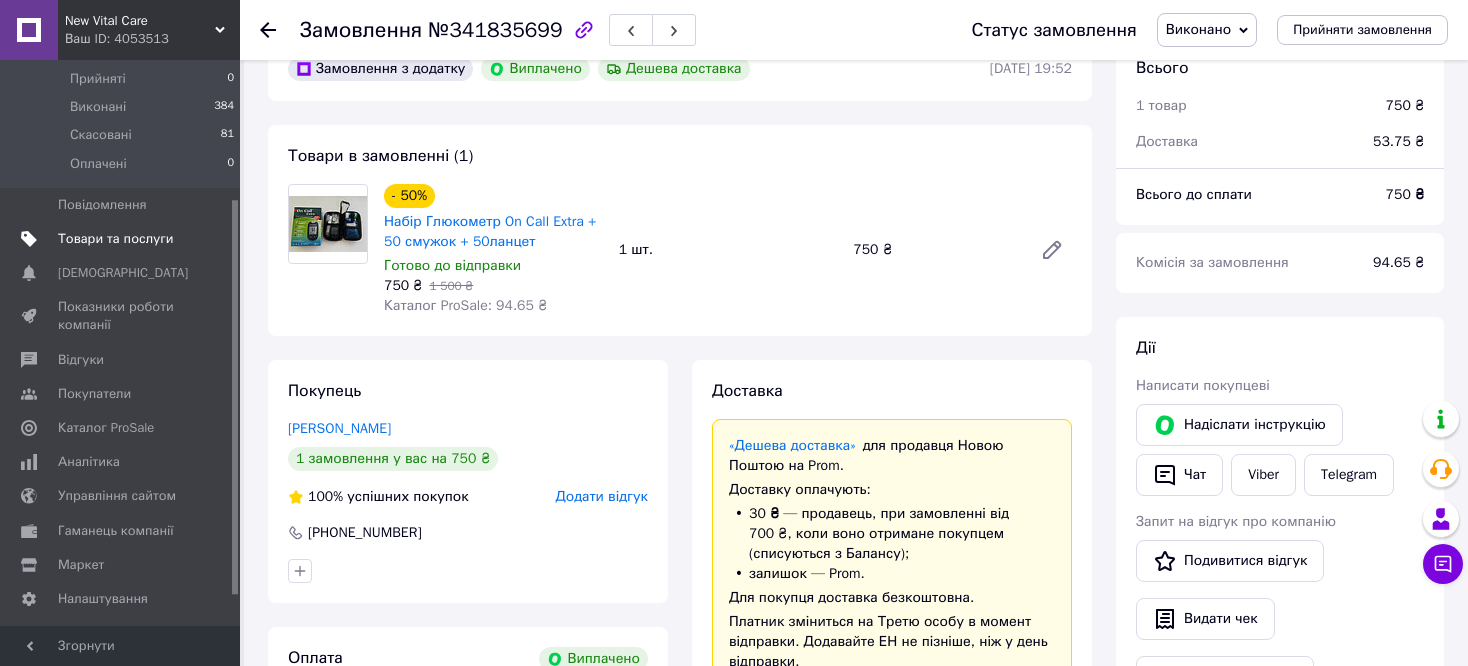 click on "Товари та послуги" at bounding box center (115, 239) 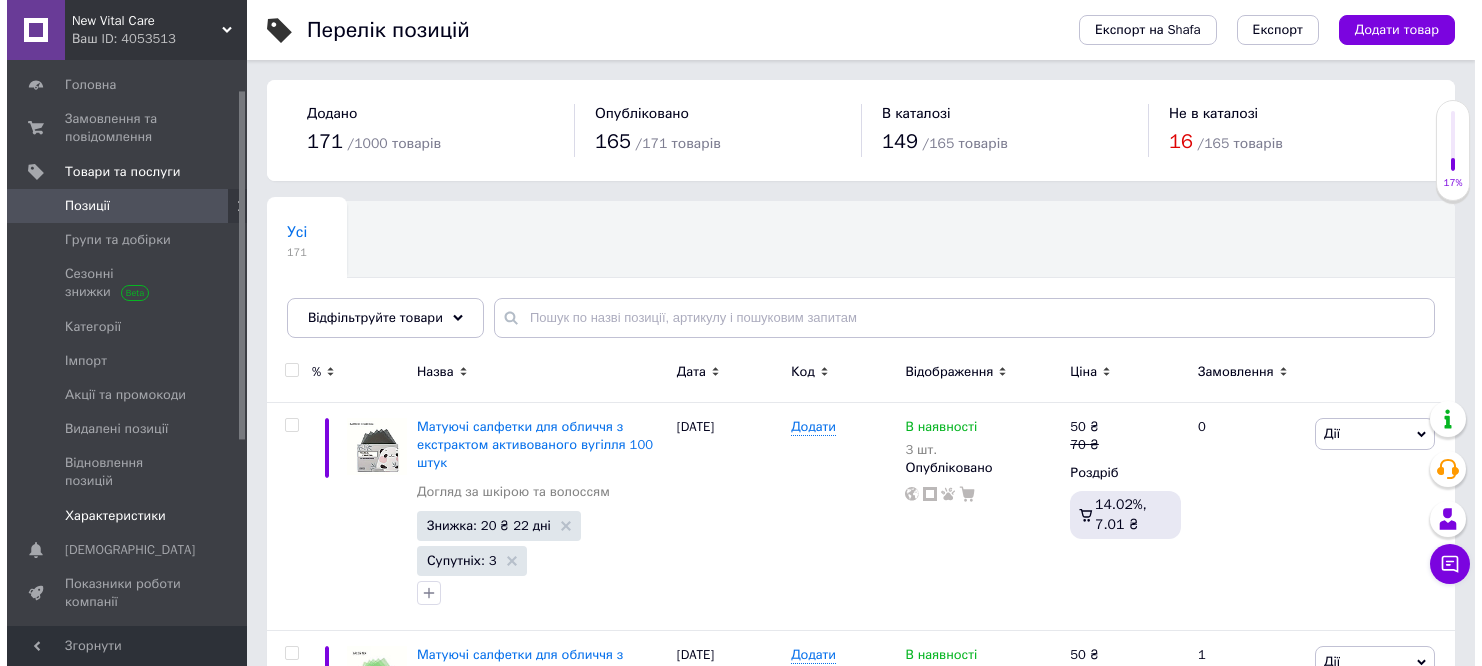 scroll, scrollTop: 0, scrollLeft: 0, axis: both 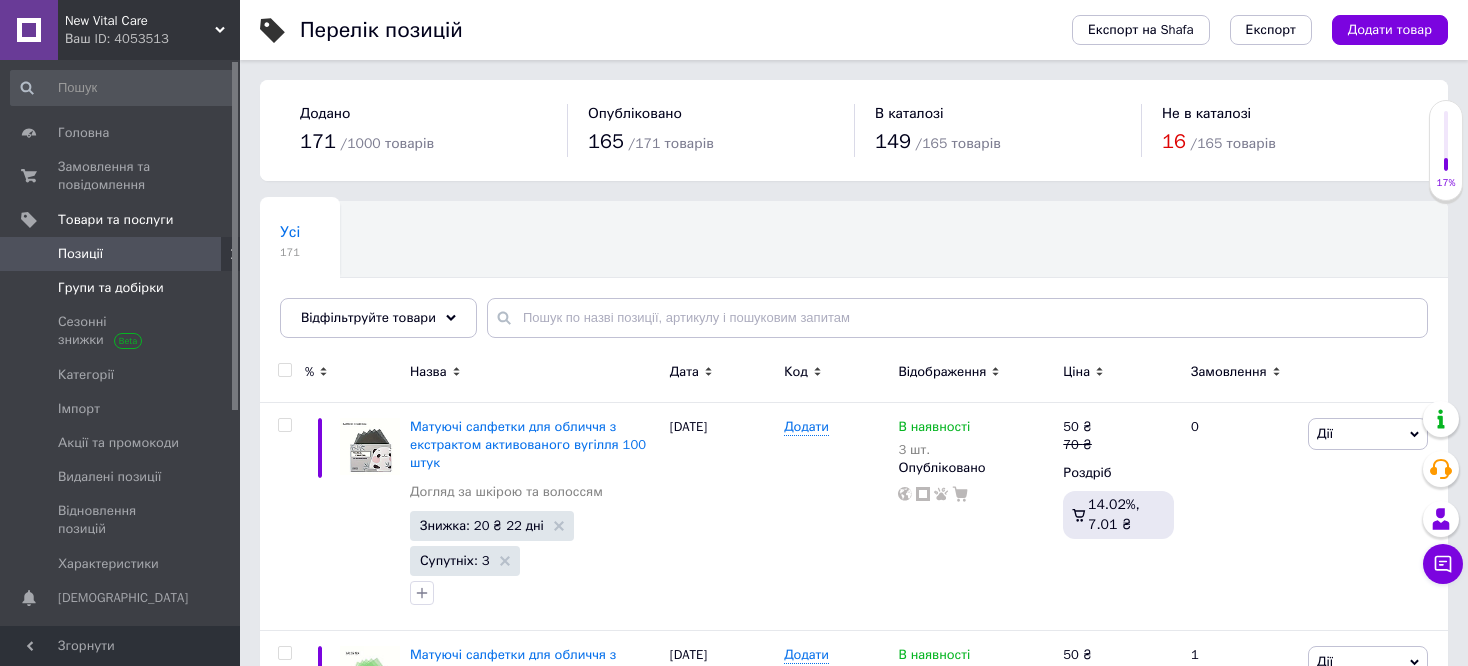 click on "Групи та добірки" at bounding box center [111, 288] 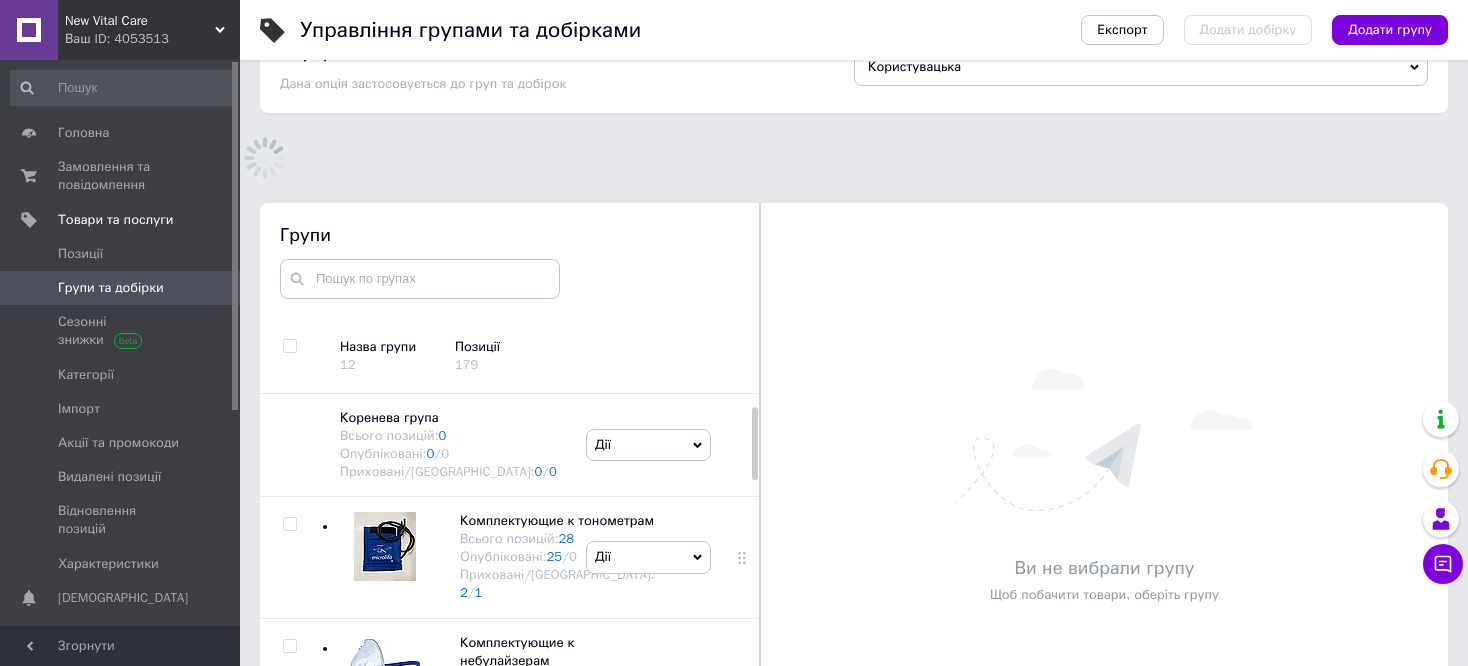 scroll, scrollTop: 176, scrollLeft: 0, axis: vertical 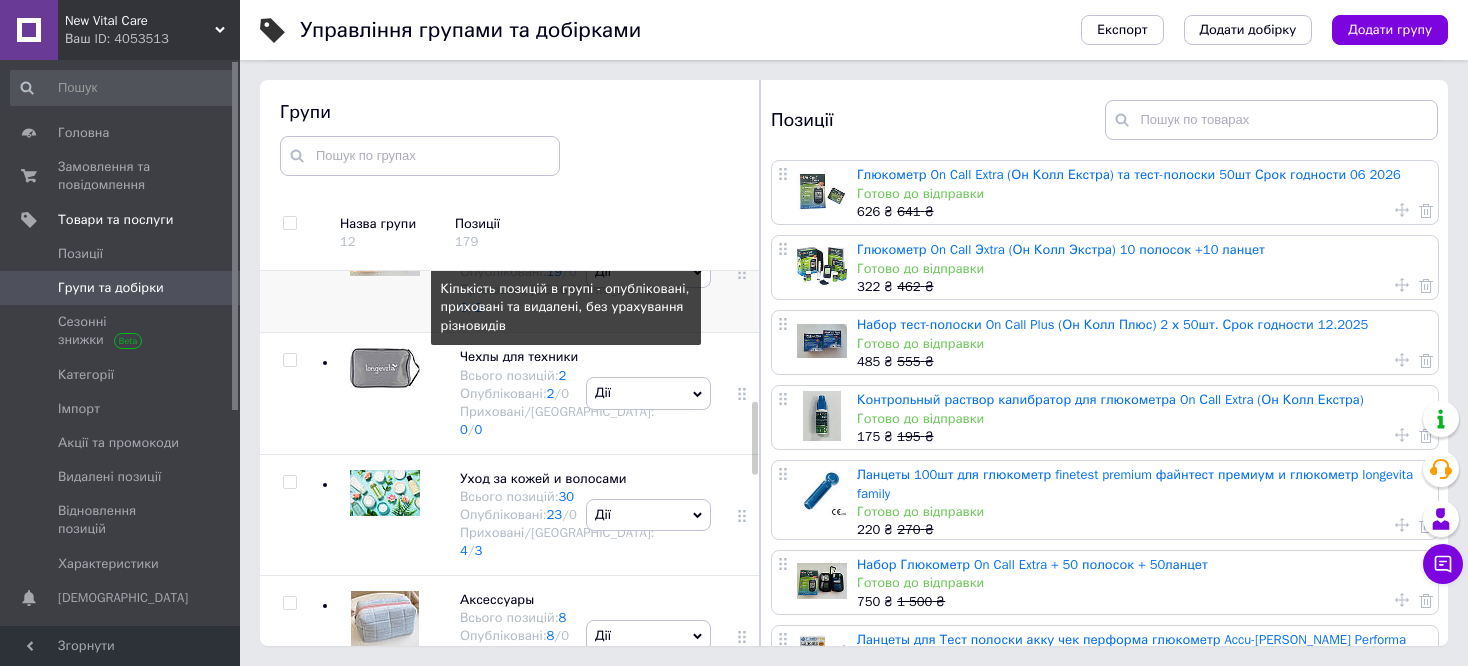 click on "21" at bounding box center [567, 253] 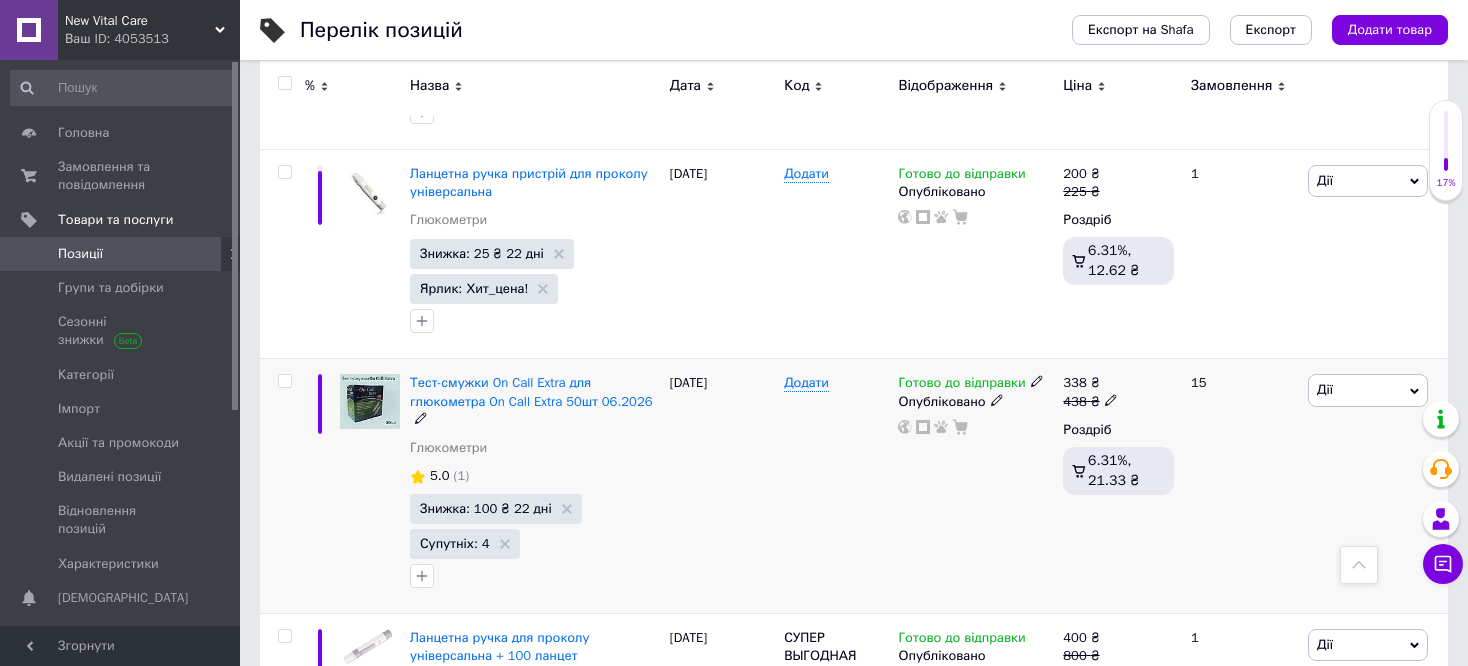 scroll, scrollTop: 3534, scrollLeft: 0, axis: vertical 